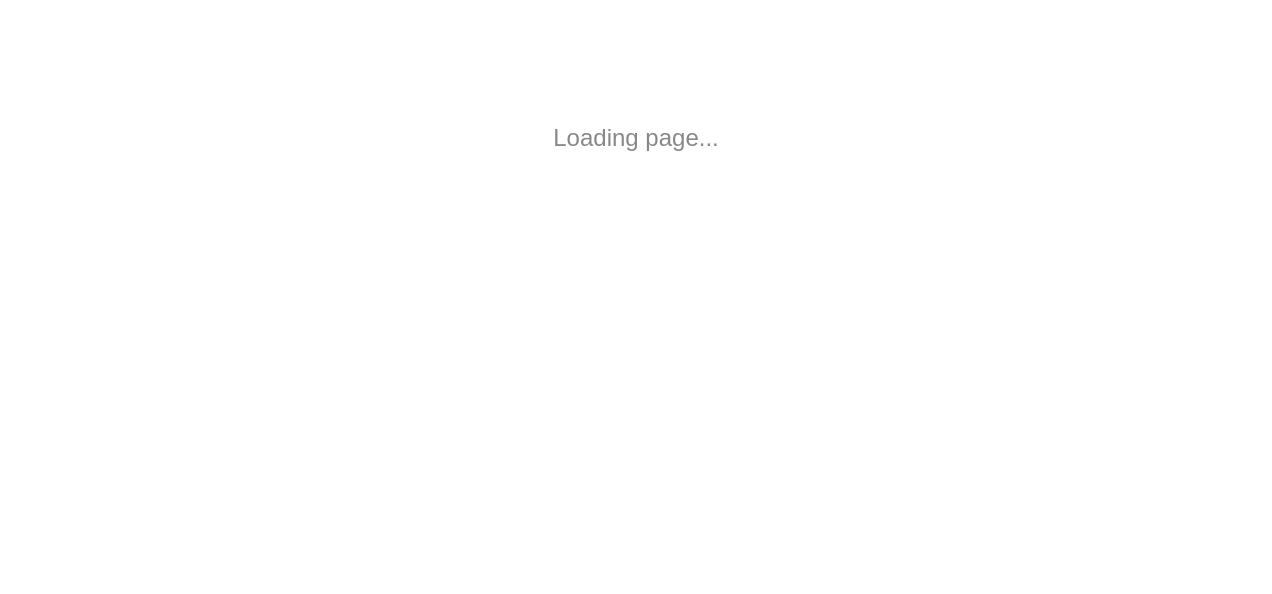 click on "Loading page..." at bounding box center (636, 138) 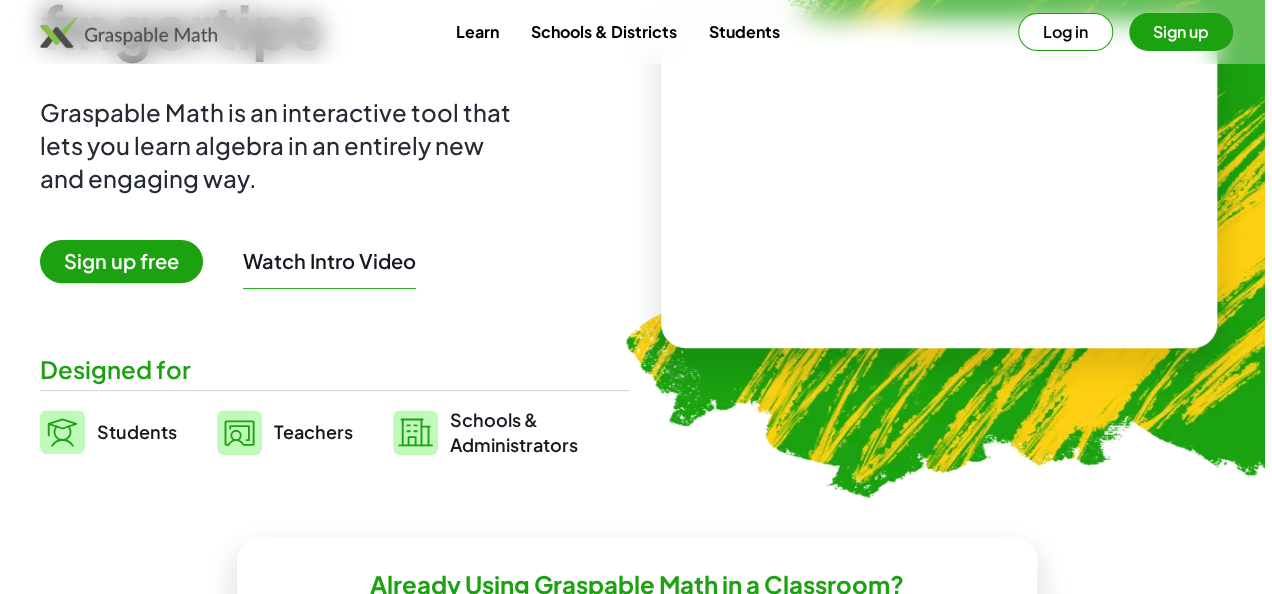 scroll, scrollTop: 0, scrollLeft: 0, axis: both 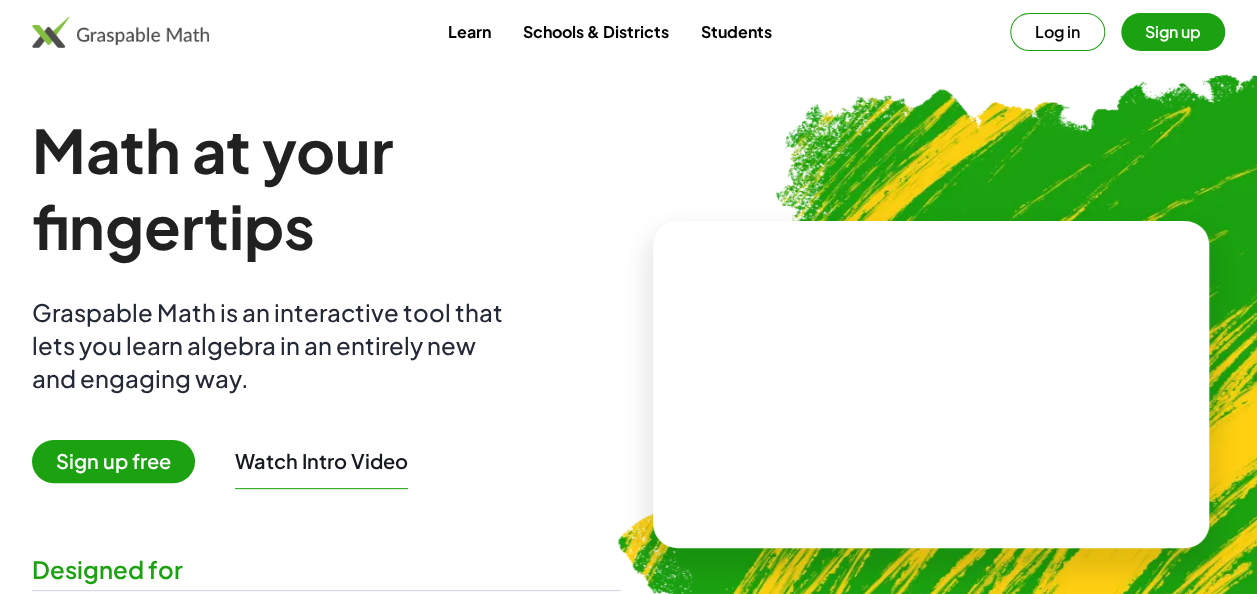 click on "Learn Schools & Districts Students  Log in   Sign up" 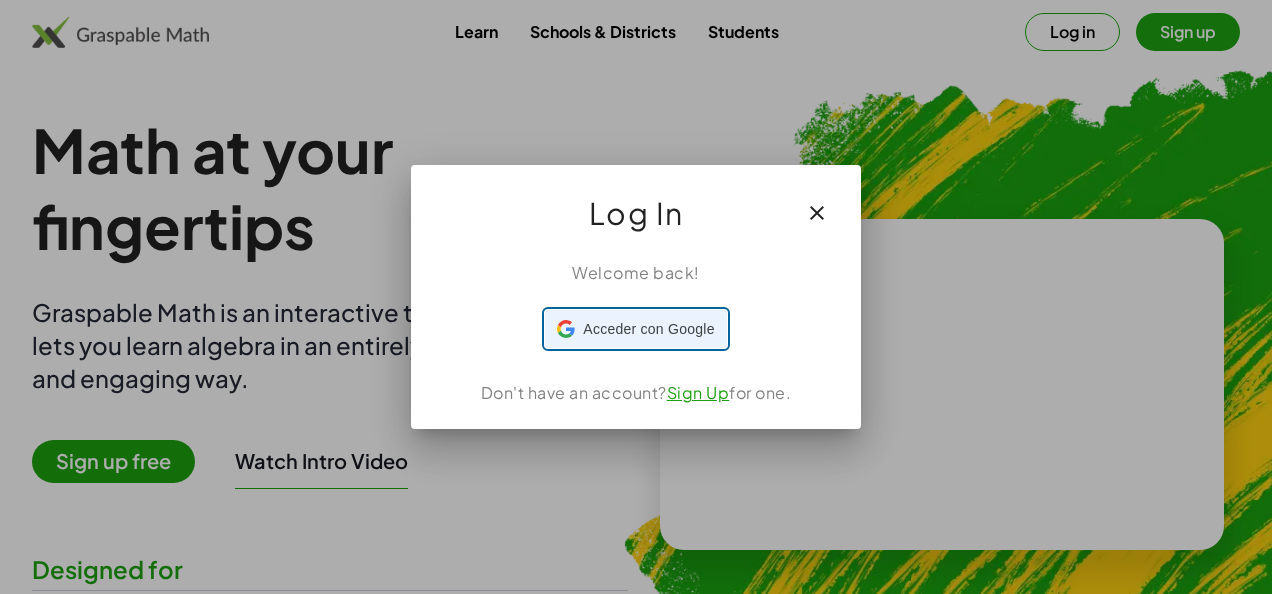 click on "Acceder con Google Acceder con Google. Se abre en una pestaña nueva" at bounding box center (635, 329) 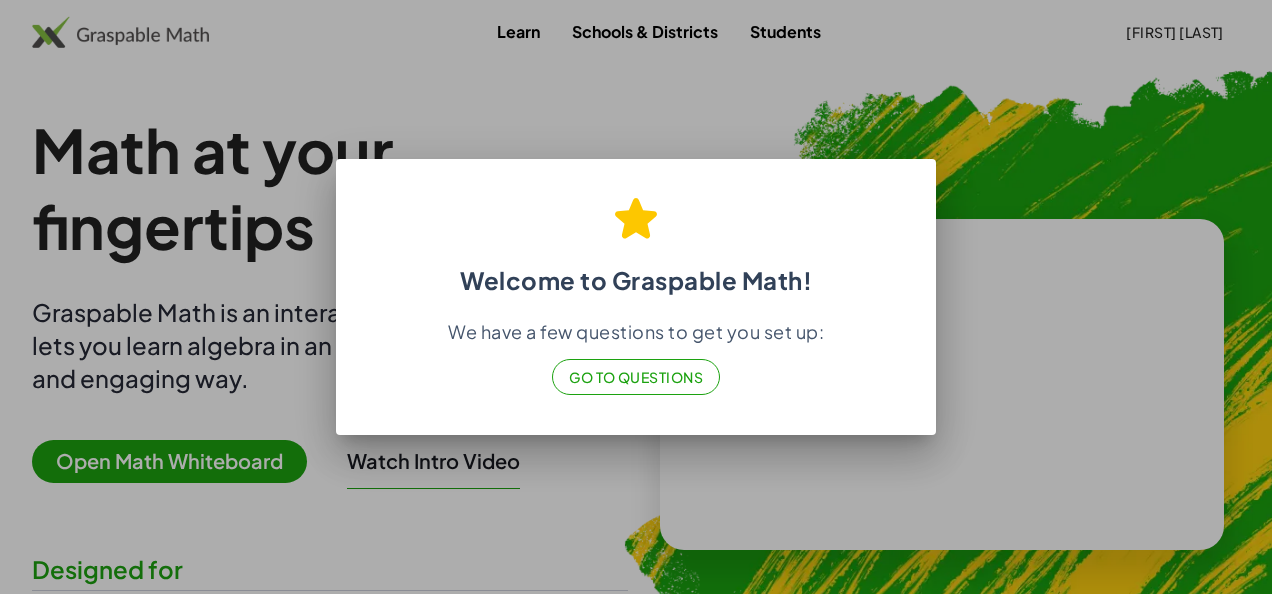 click at bounding box center (636, 297) 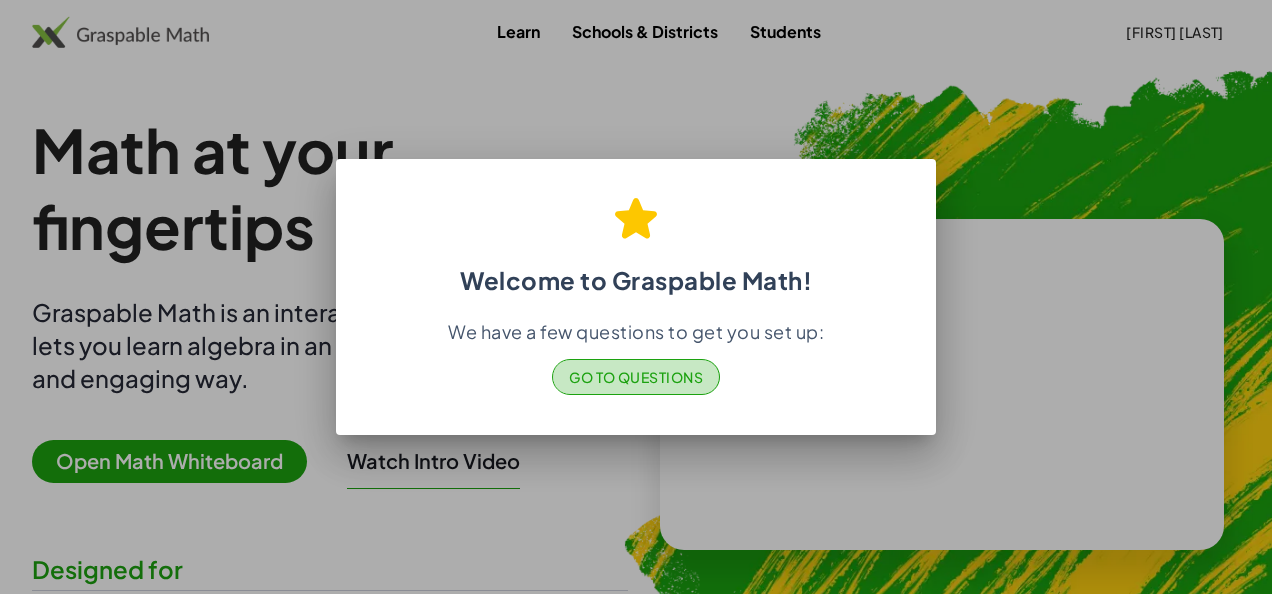 type 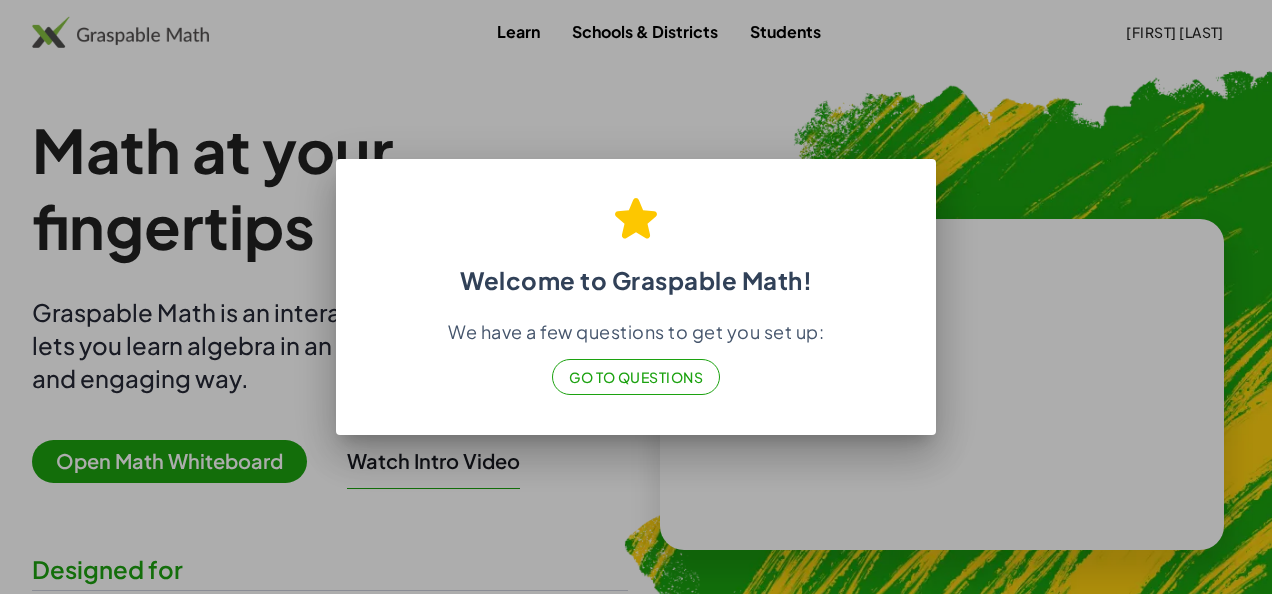 click at bounding box center (636, 297) 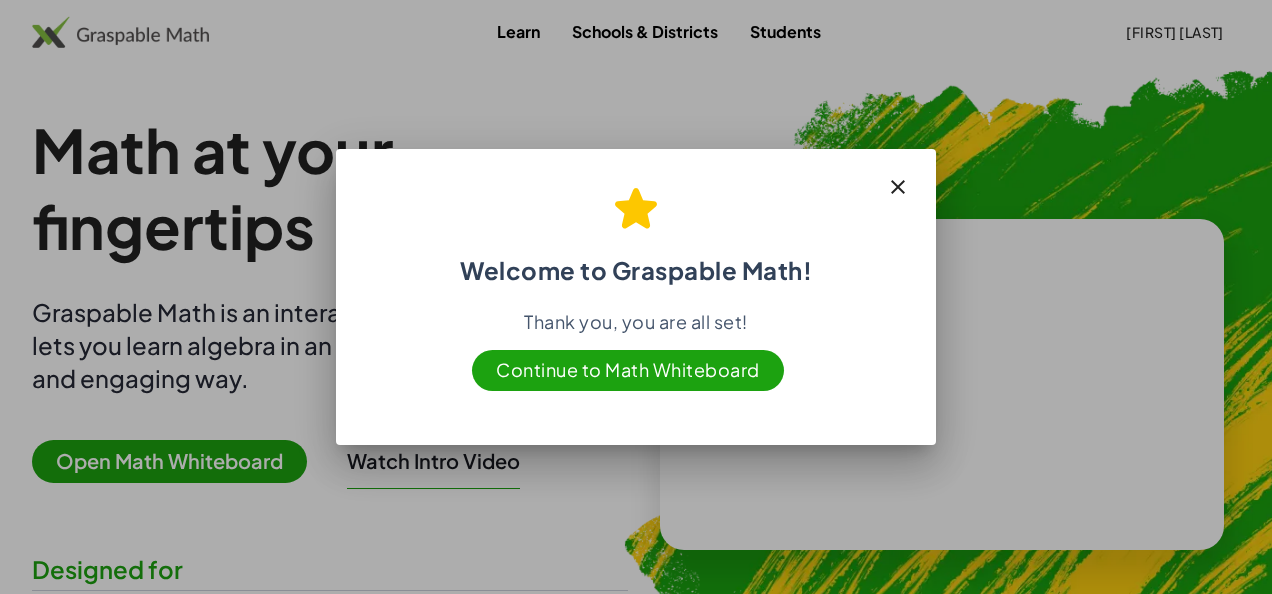 click on "Continue to Math Whiteboard" at bounding box center (628, 370) 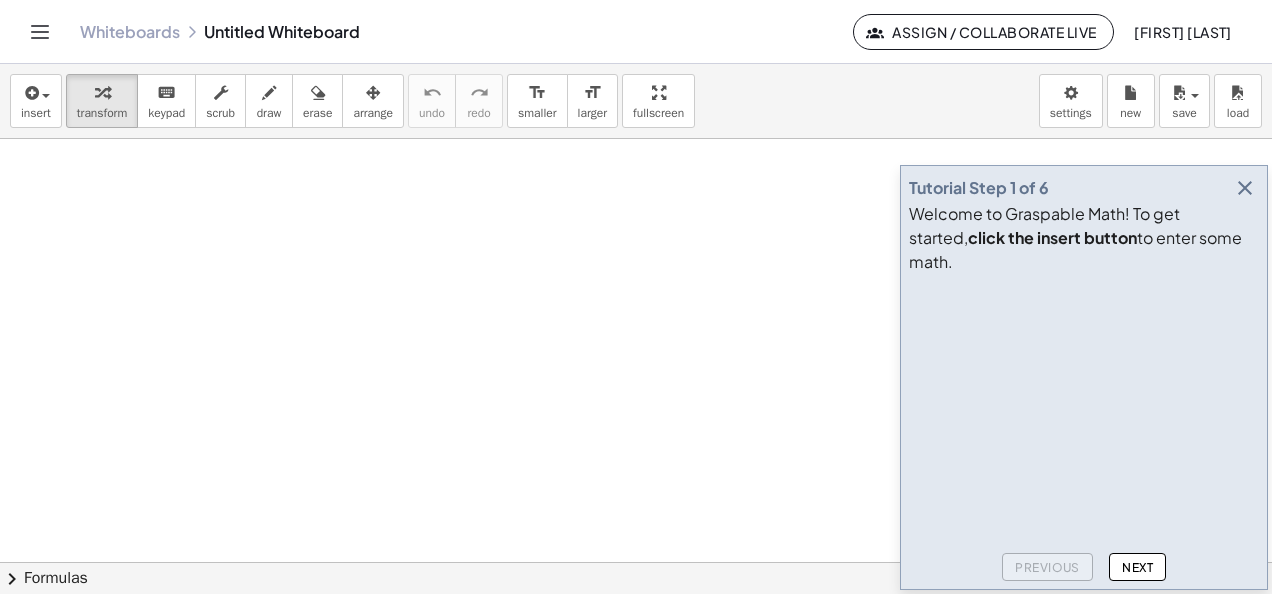 click at bounding box center (1245, 188) 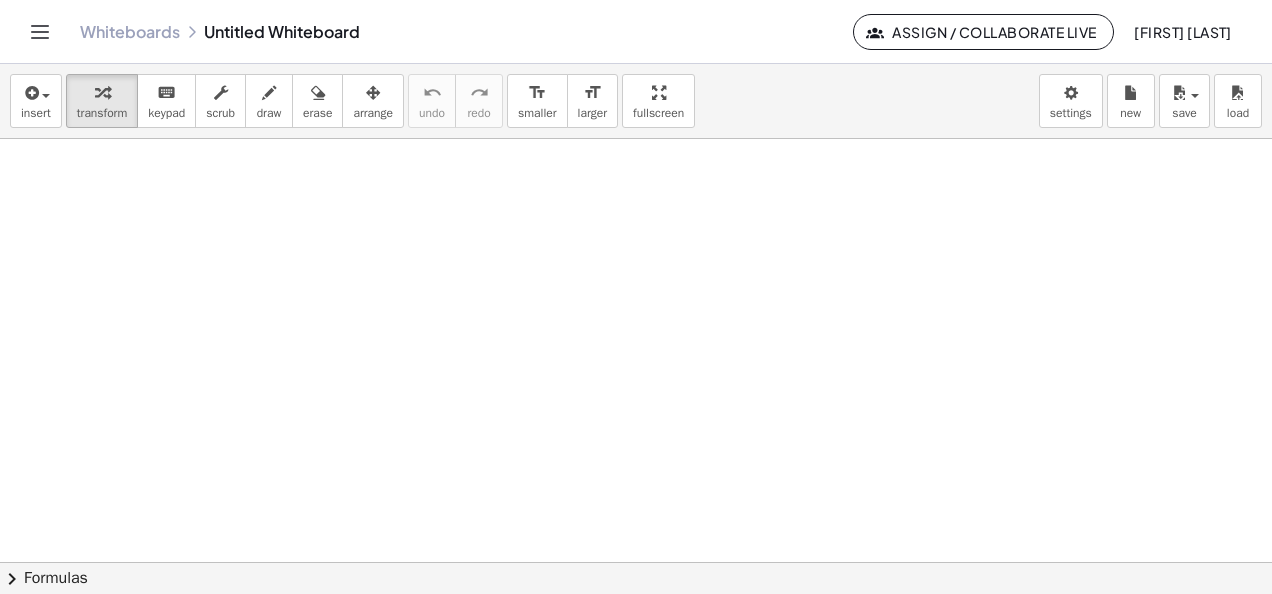 click at bounding box center (636, 563) 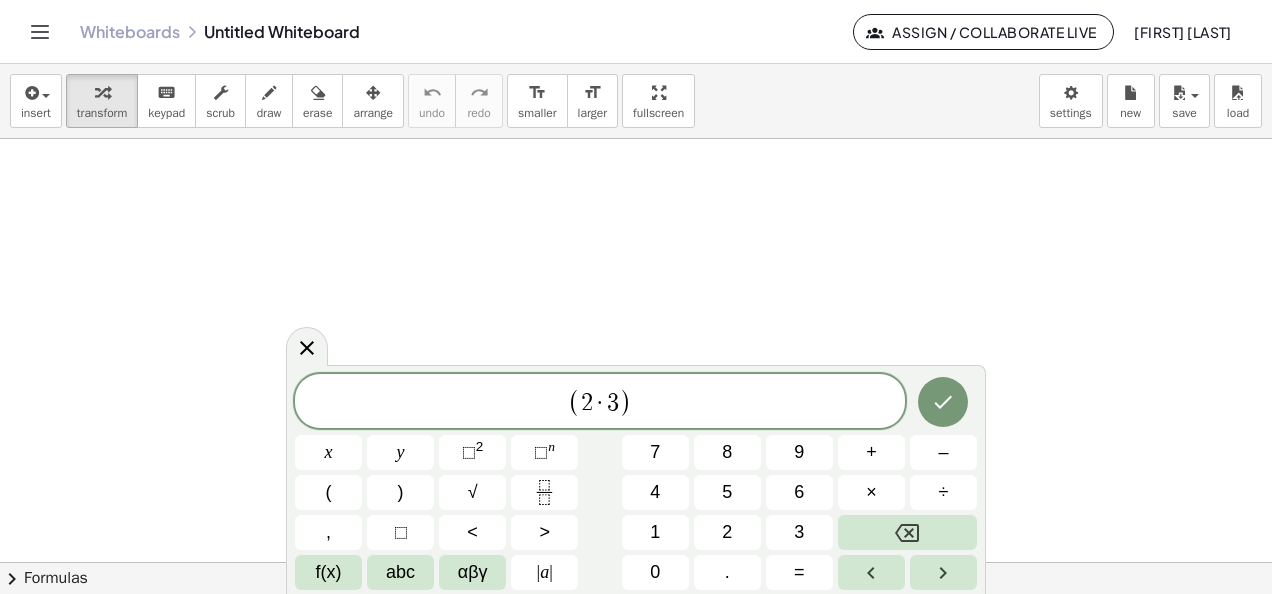 click on "( 2 · 3 ) ​ x y ⬚ 2 ⬚ n 7 8 9 + – ( ) √ 4 5 6 × ÷ , ⬚ < > 1 2 3 f(x) abc αβγ | a | 0 . =" at bounding box center (636, 482) 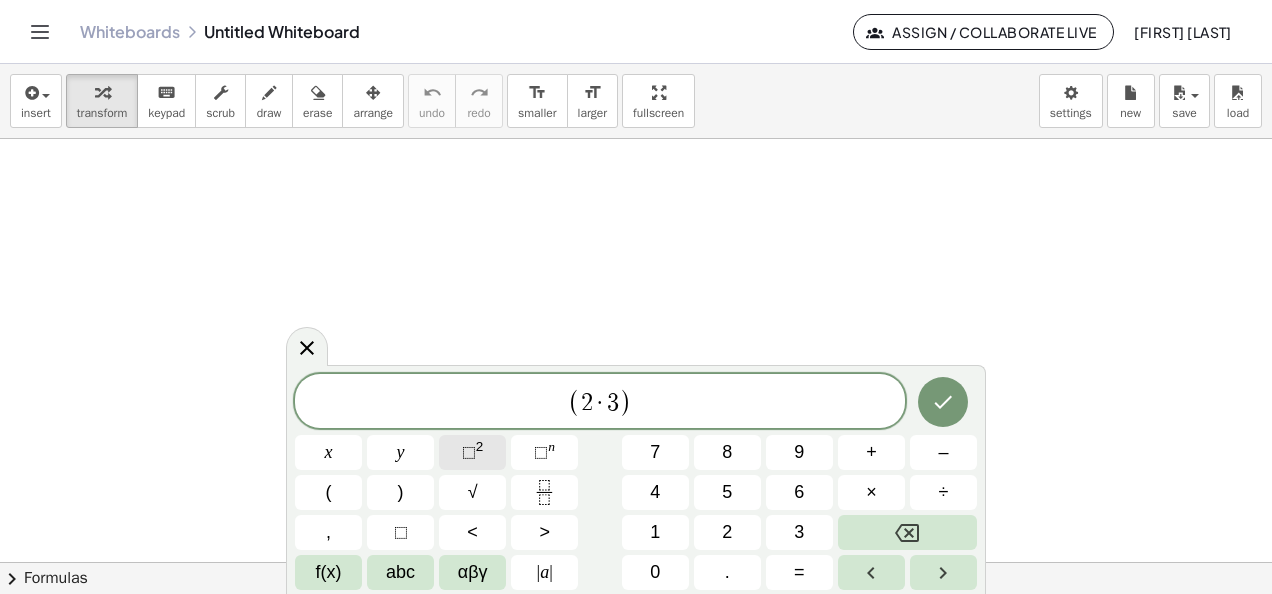 click on "2" at bounding box center (480, 446) 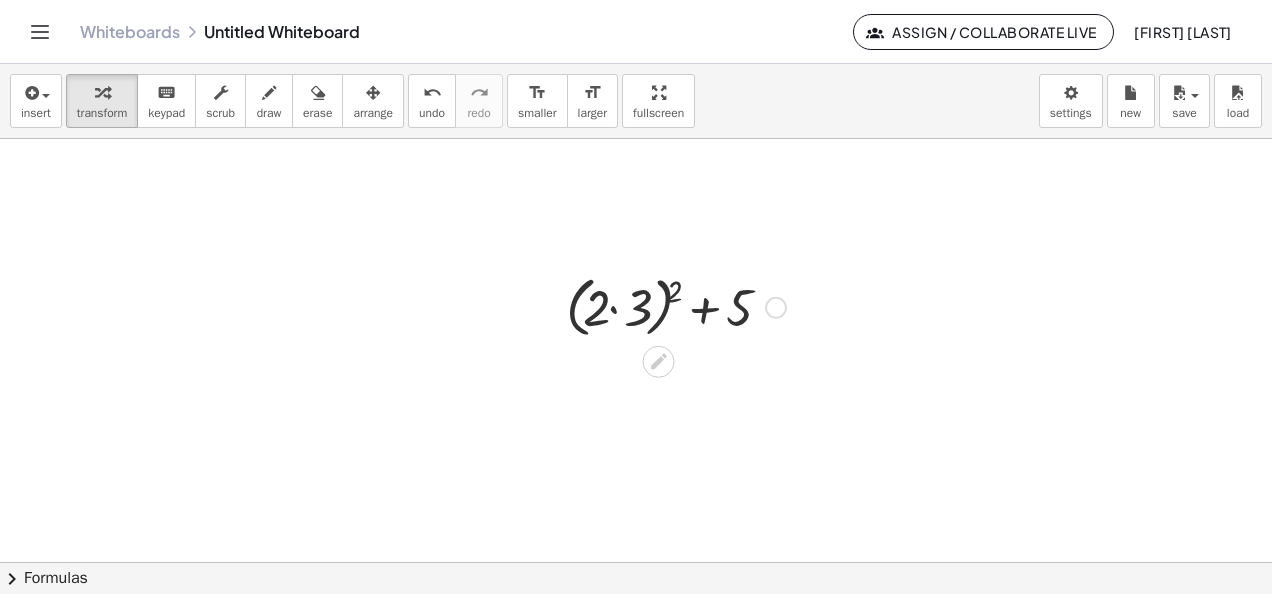 click at bounding box center [676, 306] 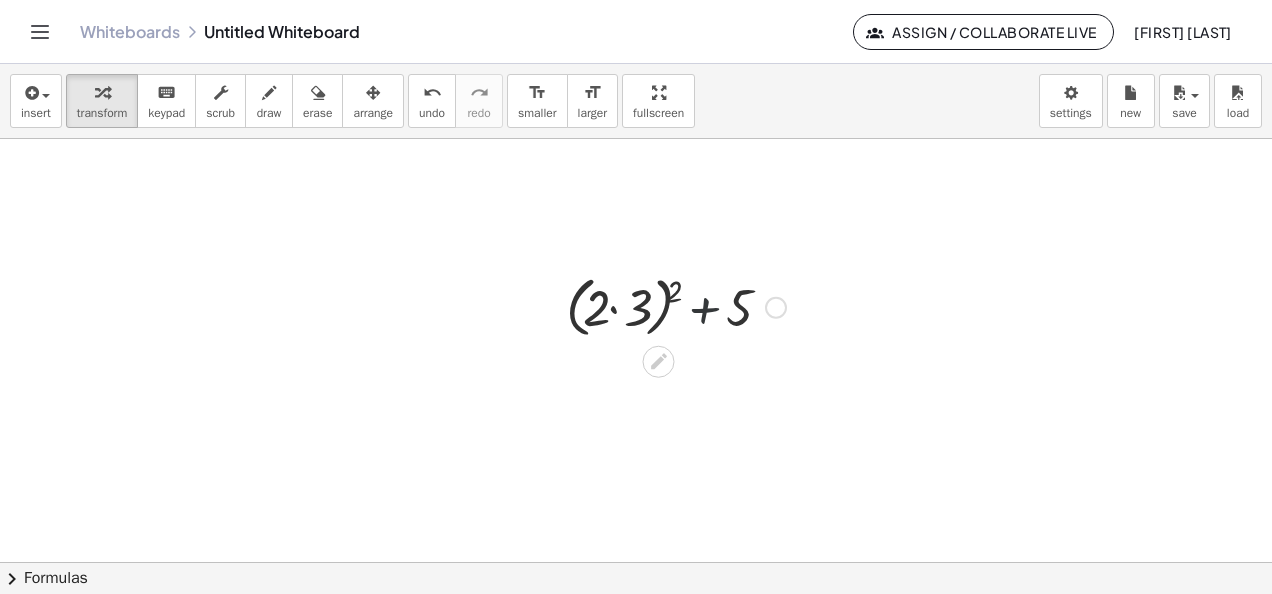 click at bounding box center [676, 306] 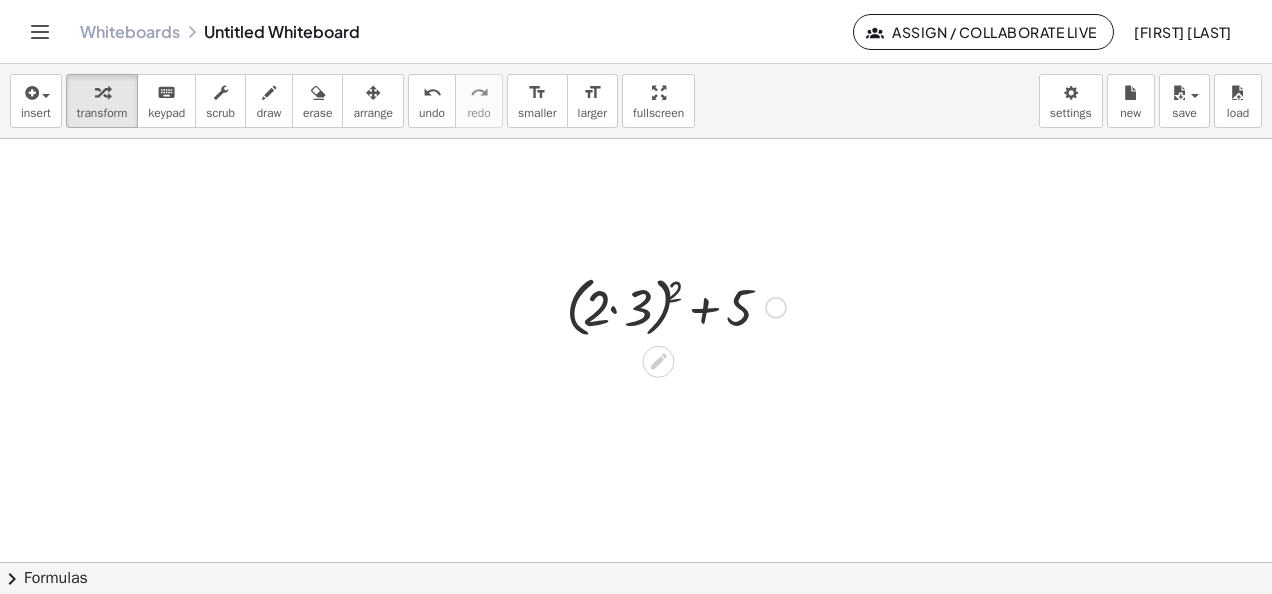 click at bounding box center [676, 306] 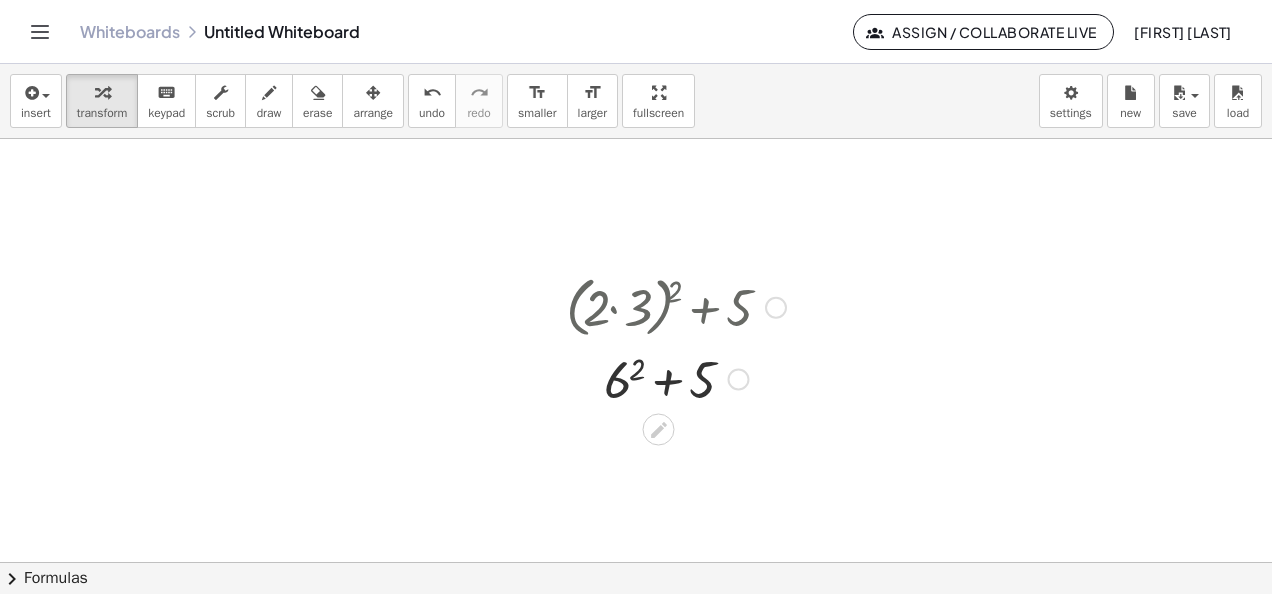 click at bounding box center (676, 378) 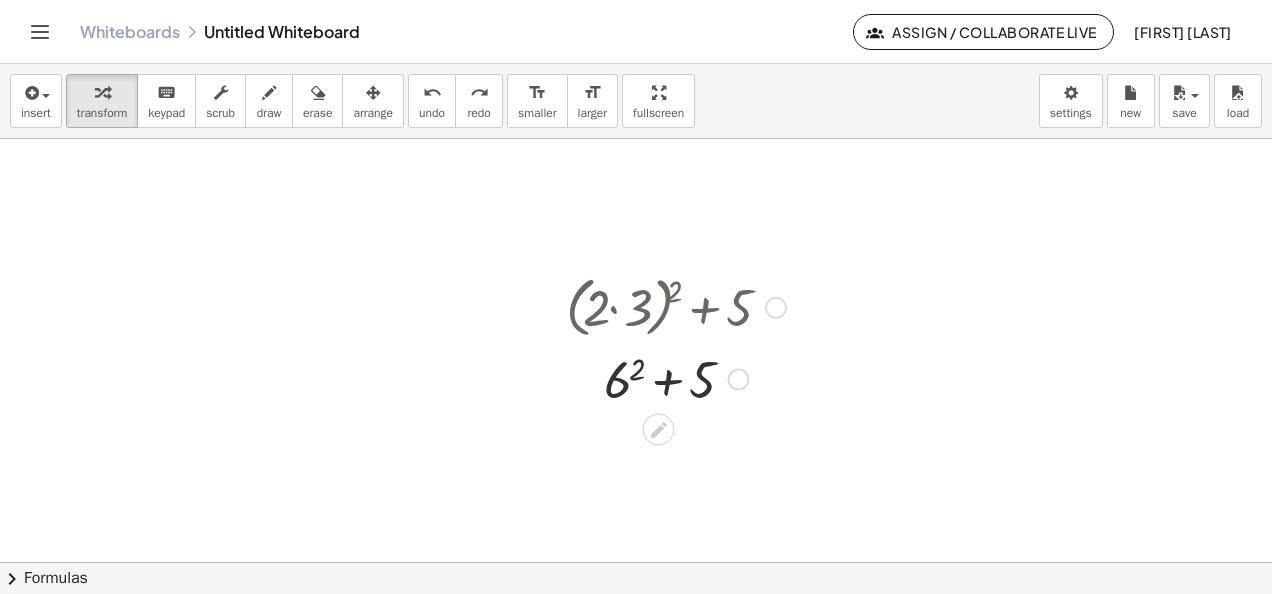 click at bounding box center (676, 378) 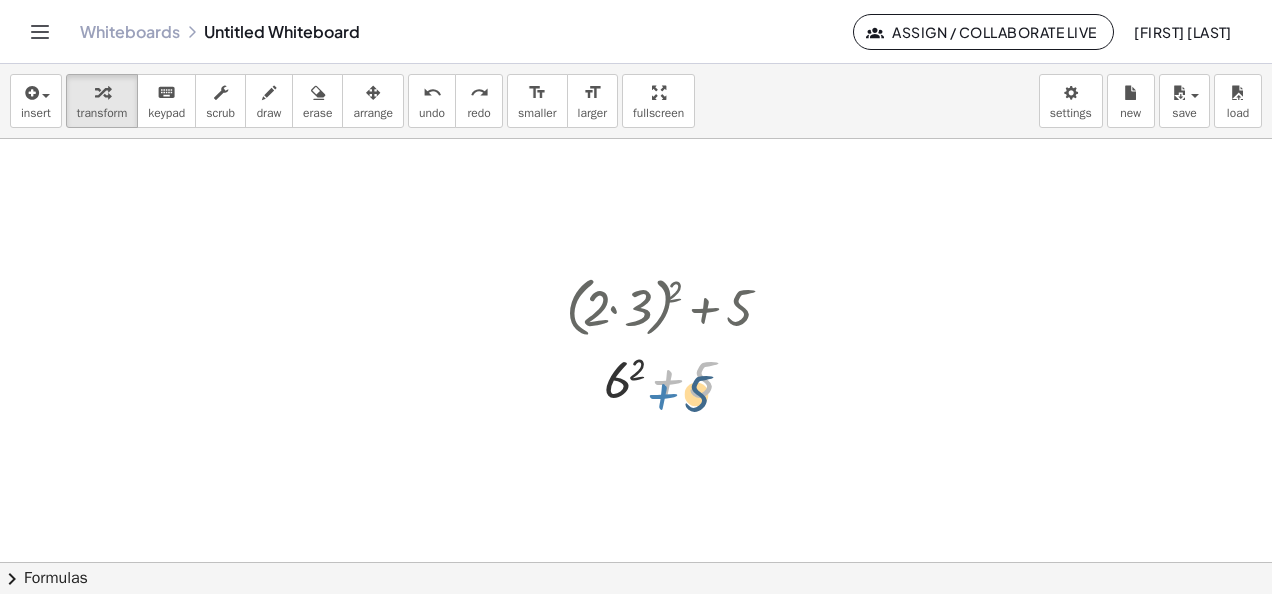 drag, startPoint x: 644, startPoint y: 364, endPoint x: 639, endPoint y: 378, distance: 14.866069 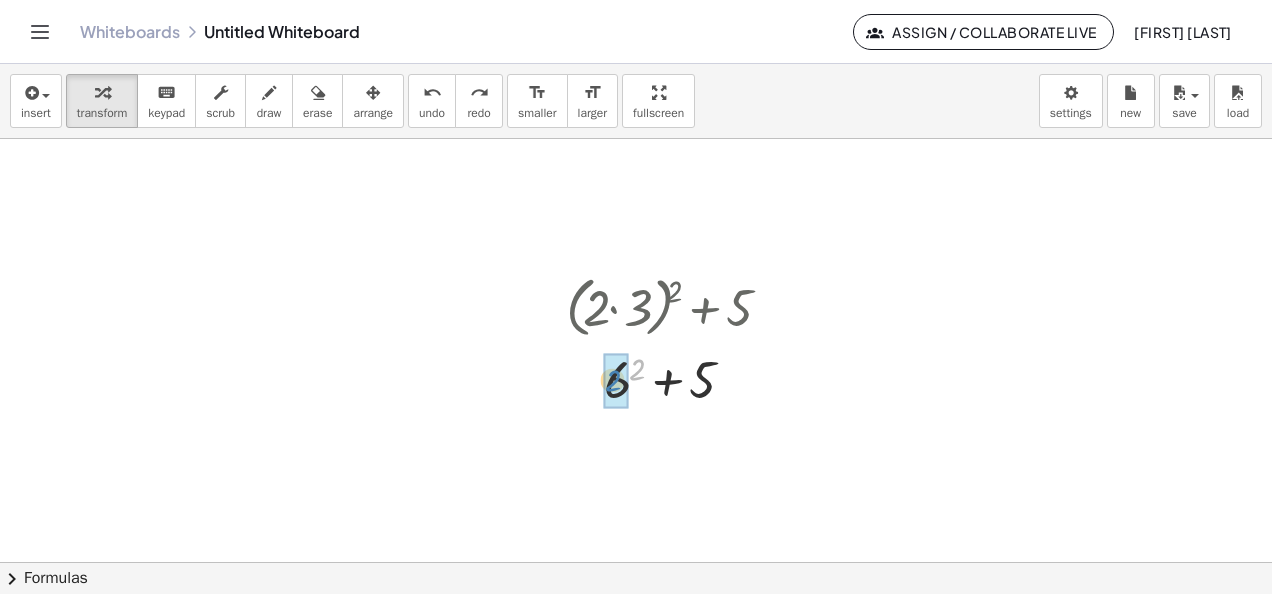 drag, startPoint x: 634, startPoint y: 361, endPoint x: 610, endPoint y: 372, distance: 26.400757 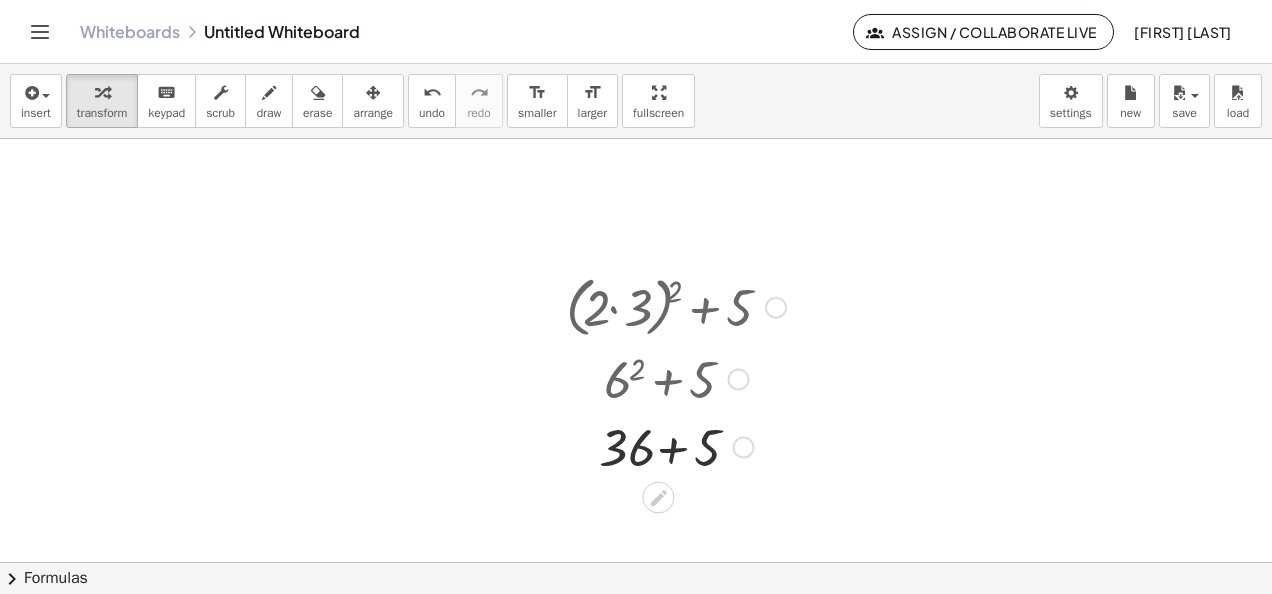click at bounding box center [676, 446] 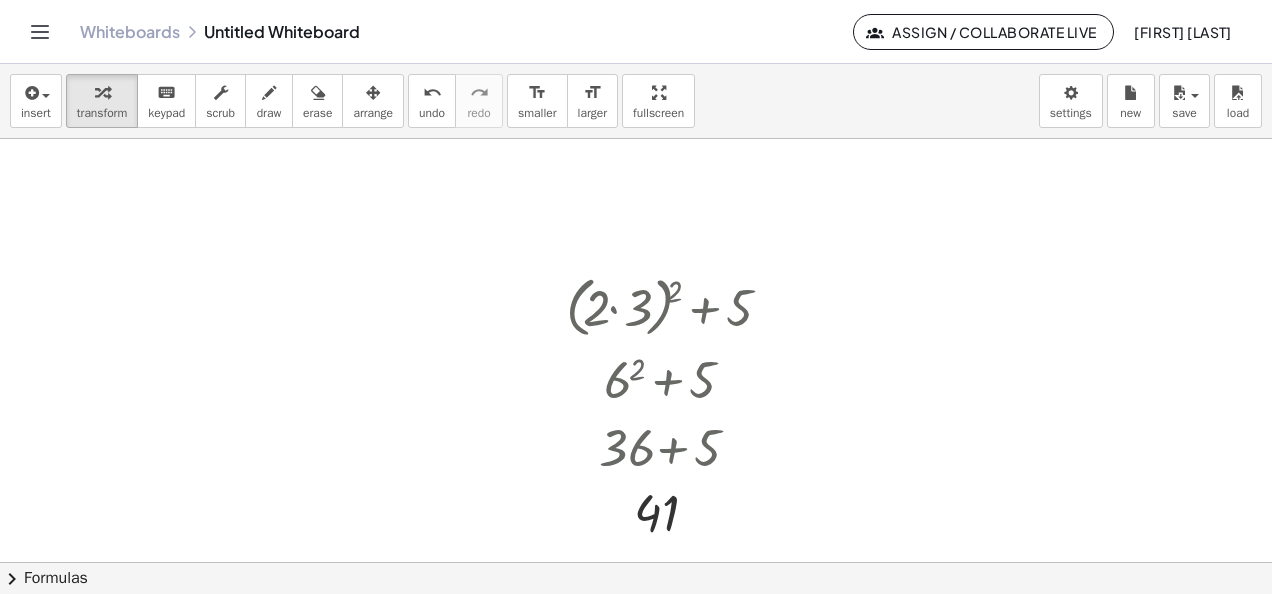 click at bounding box center (636, 563) 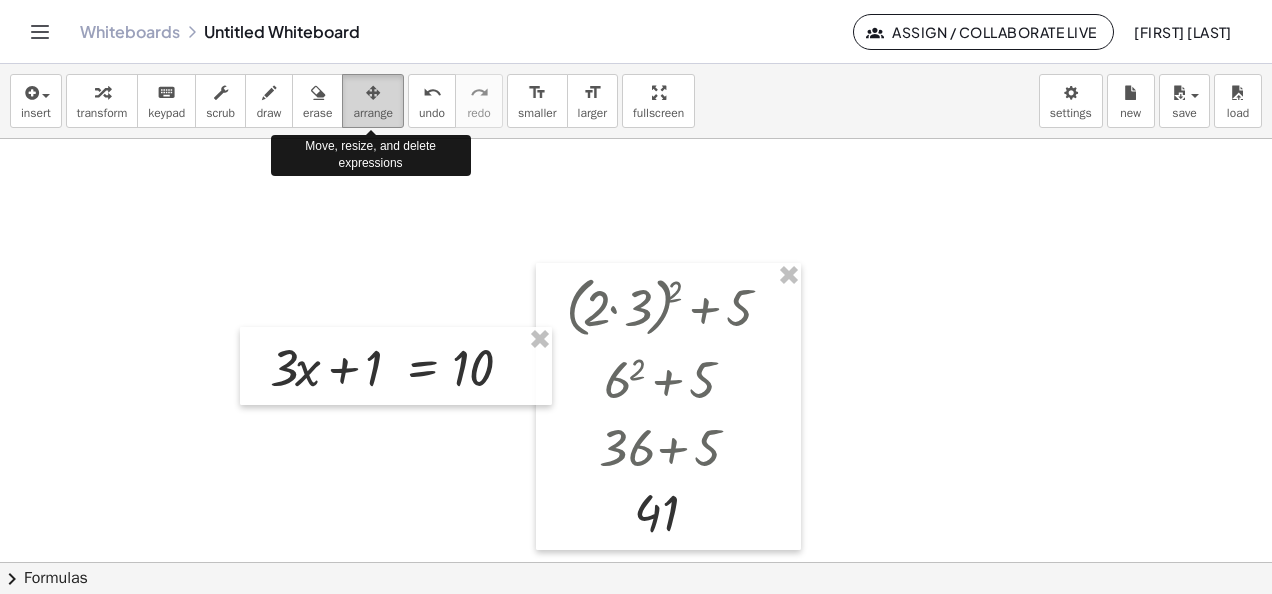 click at bounding box center [373, 93] 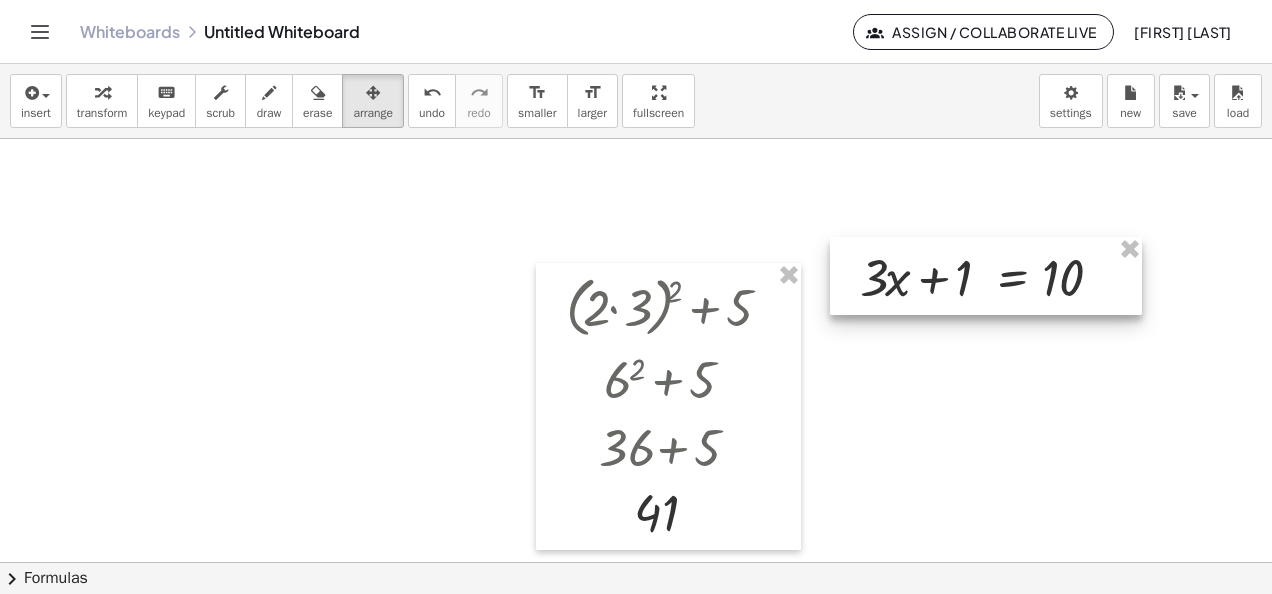 drag, startPoint x: 377, startPoint y: 362, endPoint x: 966, endPoint y: 272, distance: 595.83636 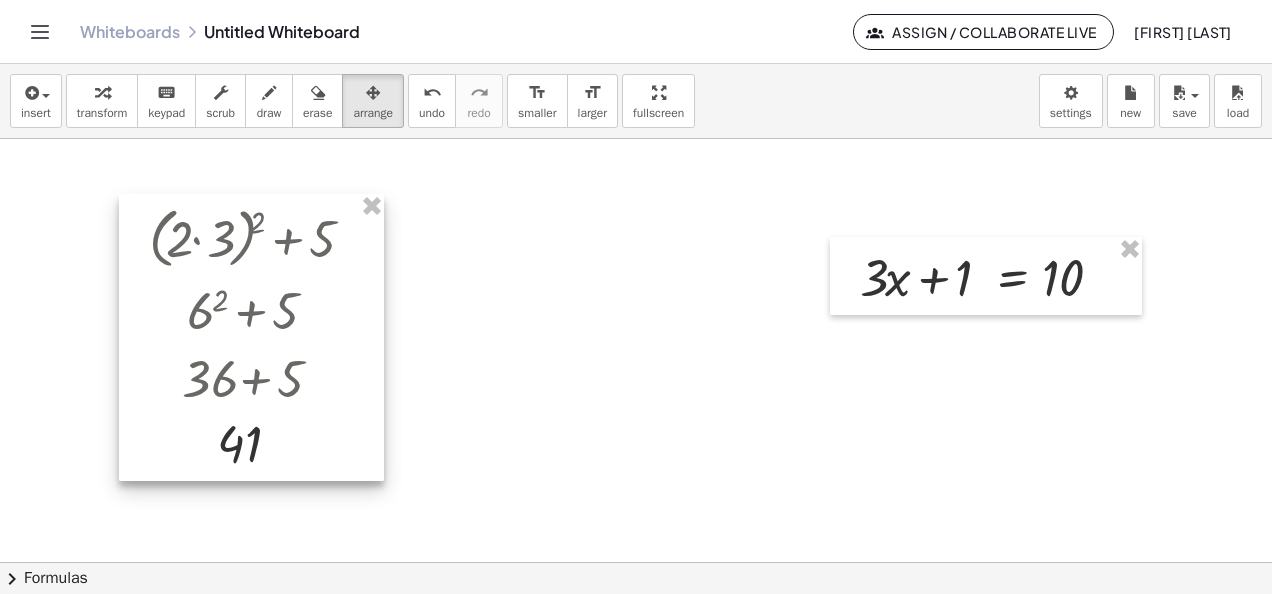 drag, startPoint x: 616, startPoint y: 399, endPoint x: 199, endPoint y: 330, distance: 422.67007 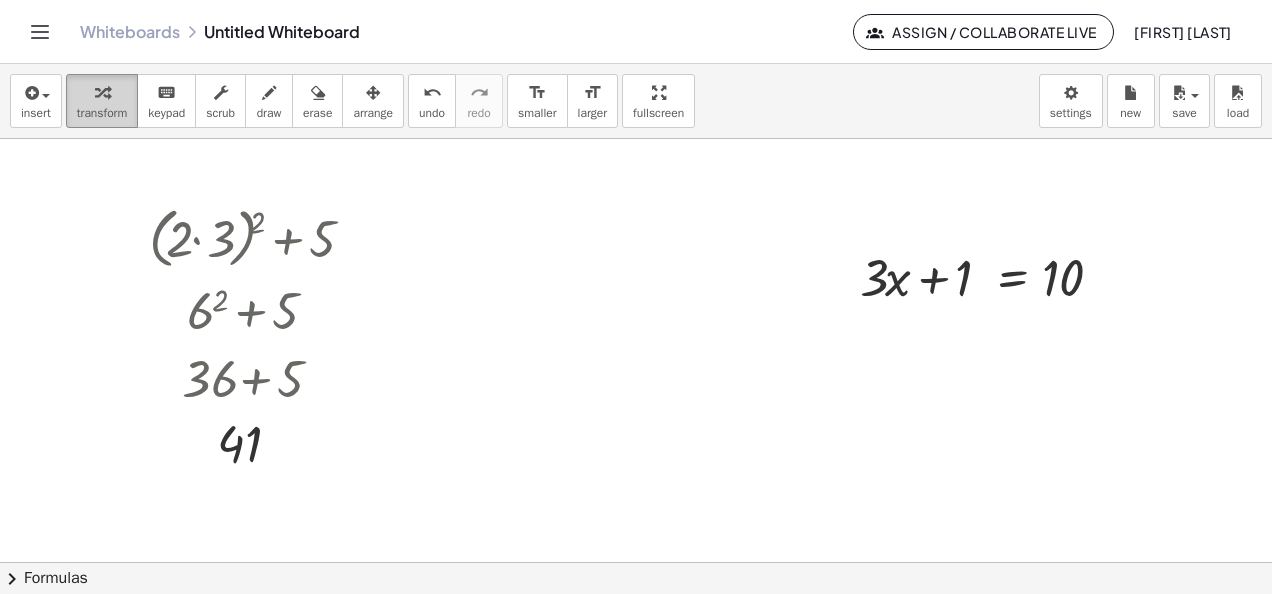 click on "transform" at bounding box center [102, 101] 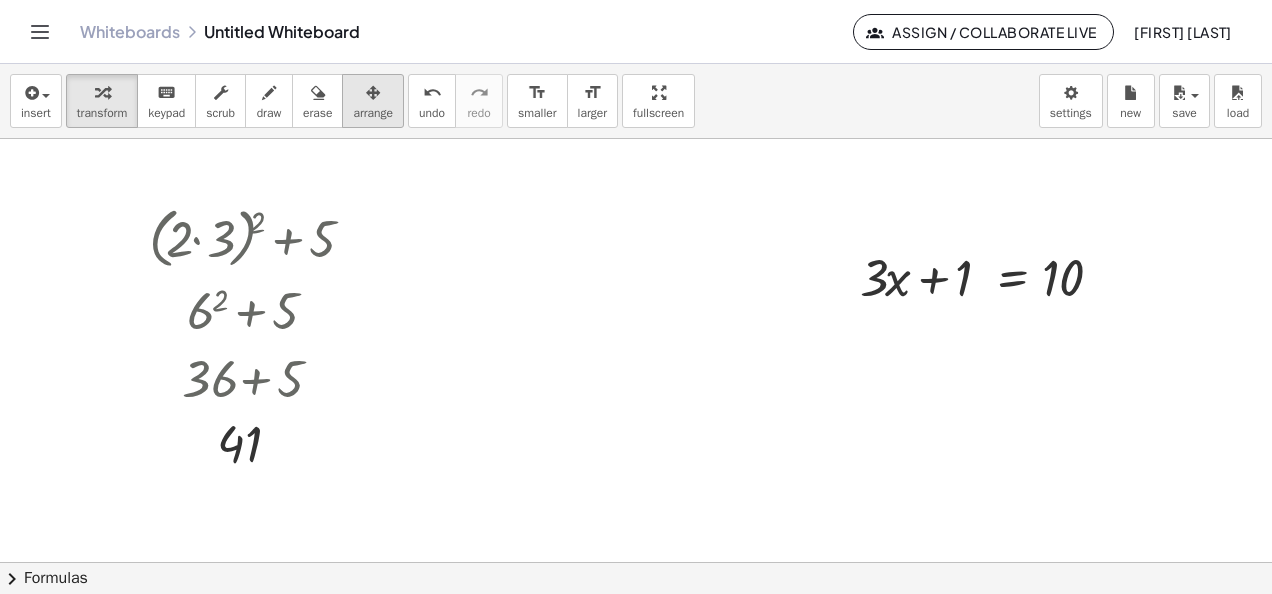 click on "arrange" at bounding box center [373, 113] 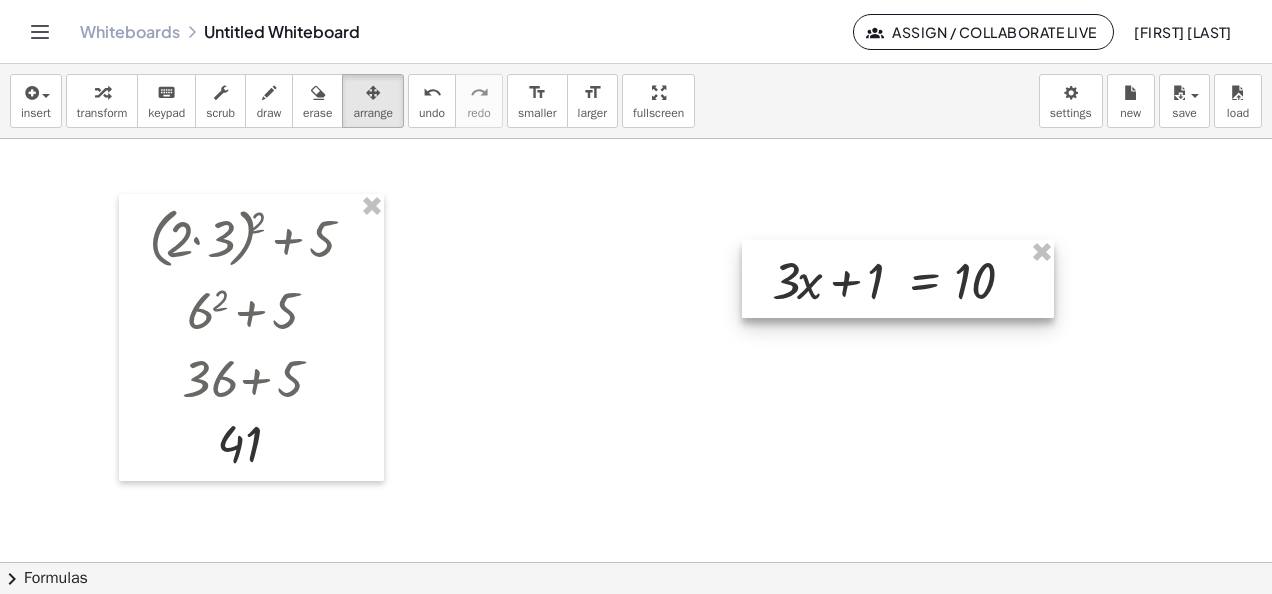 drag, startPoint x: 959, startPoint y: 280, endPoint x: 867, endPoint y: 283, distance: 92.0489 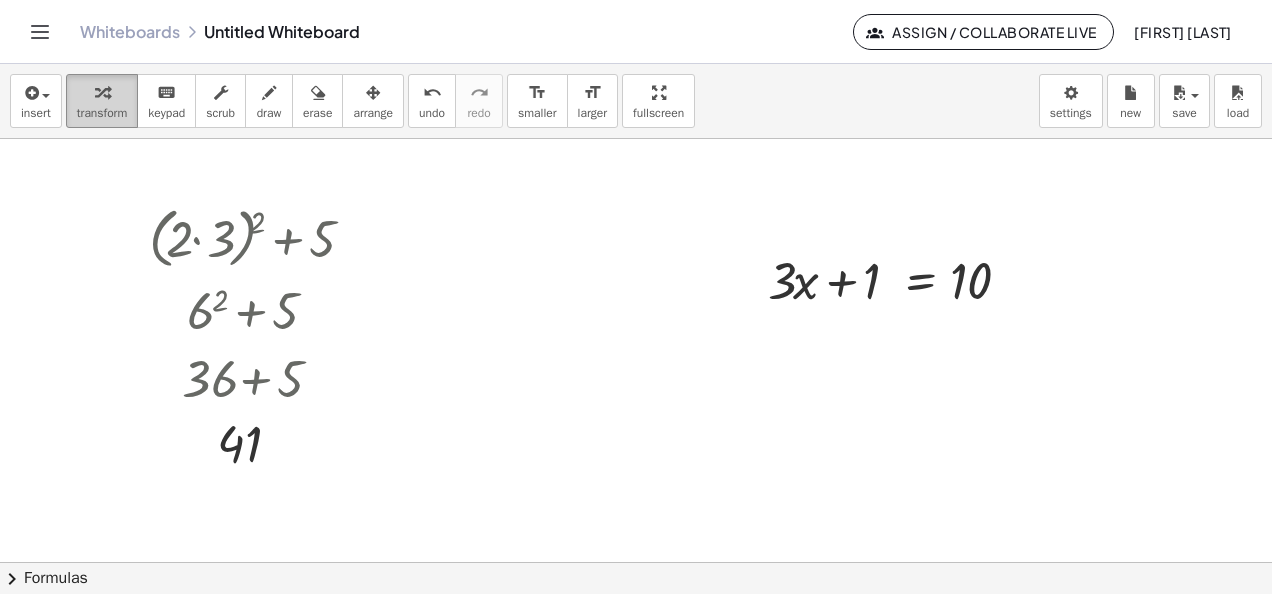 click on "transform" at bounding box center (102, 113) 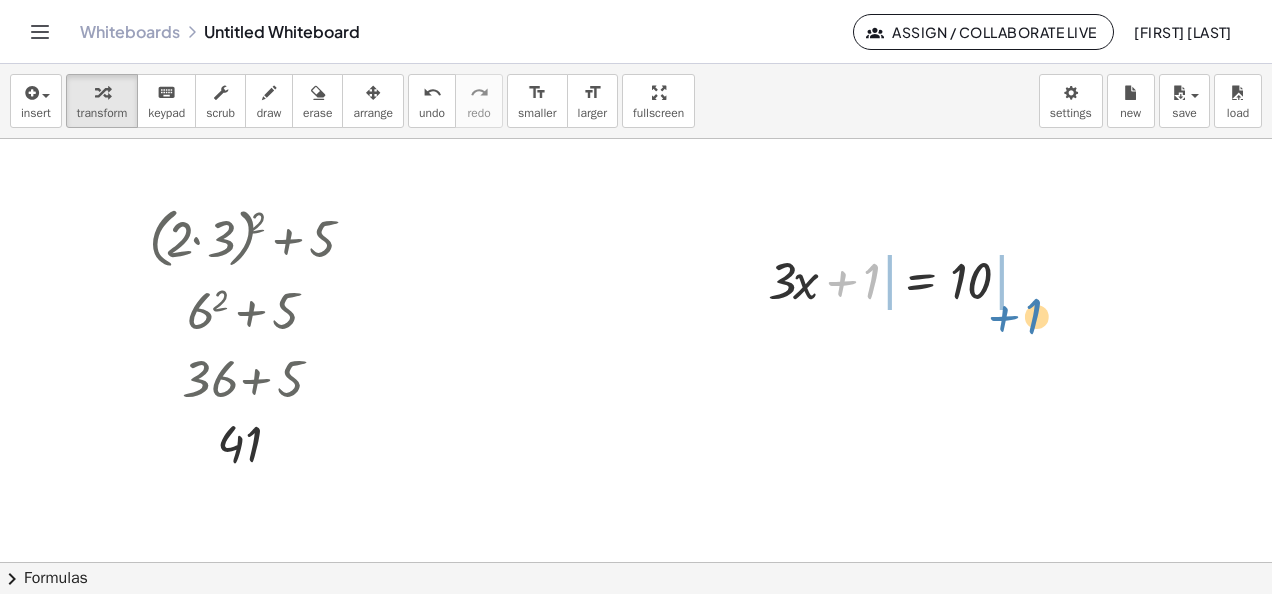 drag, startPoint x: 874, startPoint y: 280, endPoint x: 1036, endPoint y: 314, distance: 165.52945 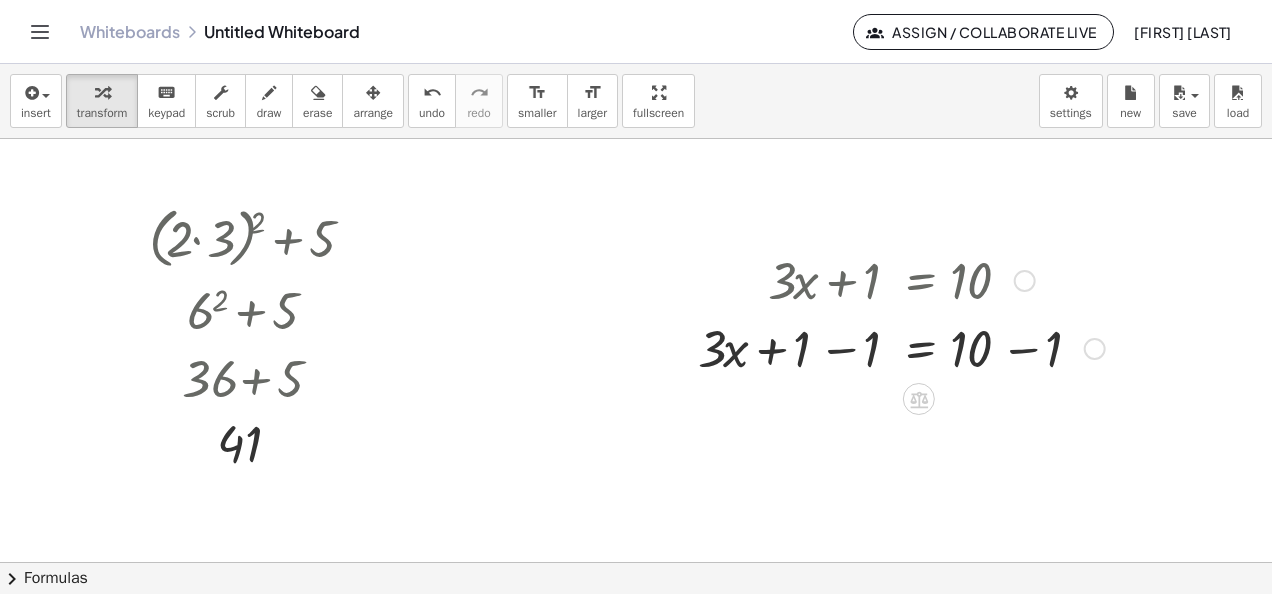 click at bounding box center [901, 347] 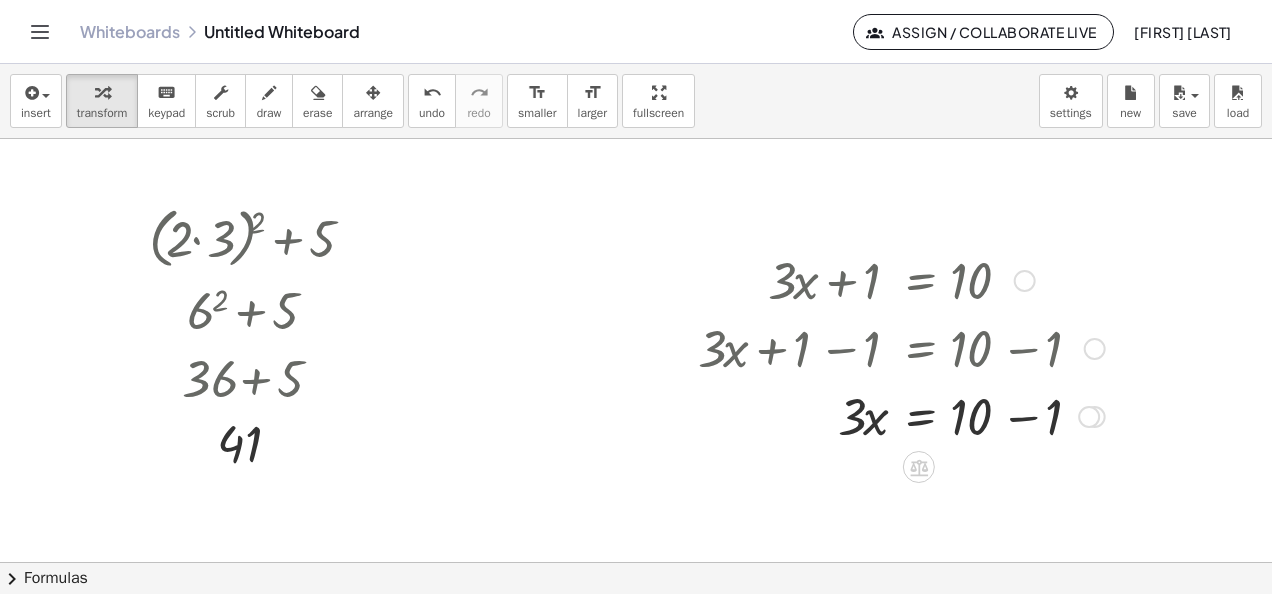 click at bounding box center [901, 415] 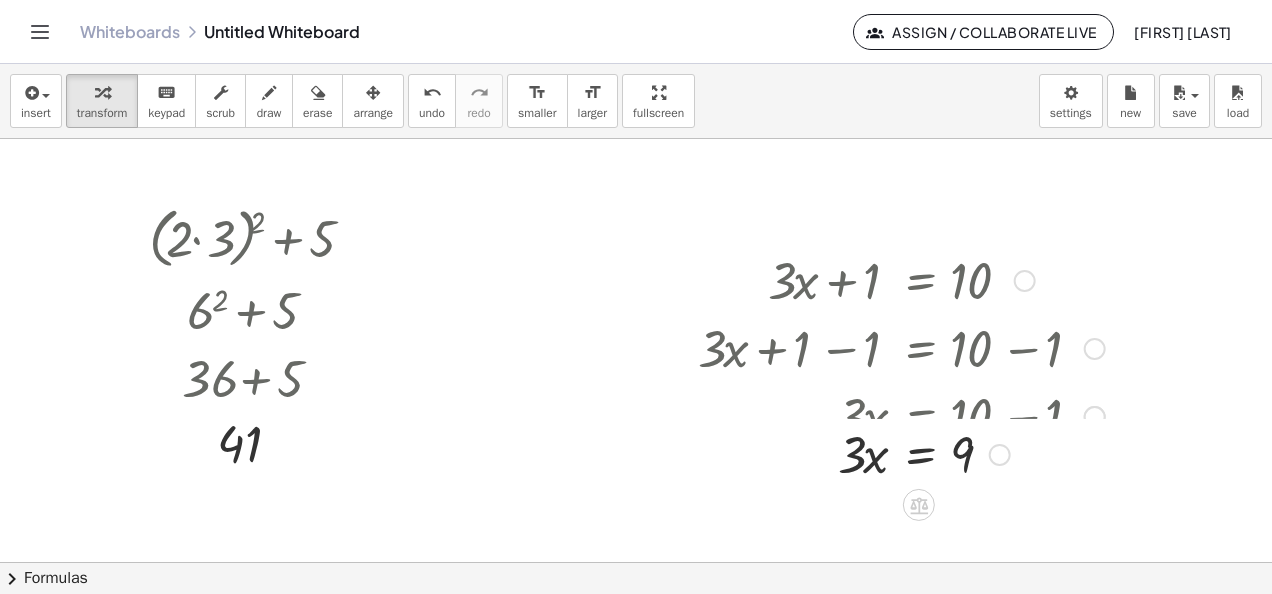 scroll, scrollTop: 100, scrollLeft: 0, axis: vertical 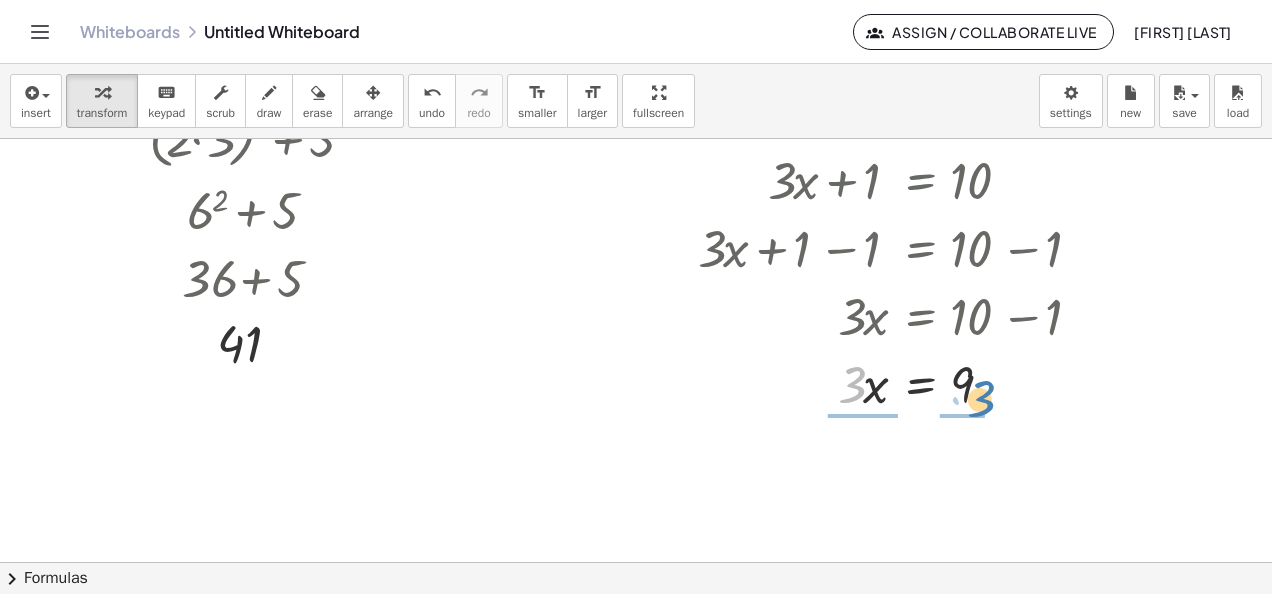 drag, startPoint x: 850, startPoint y: 390, endPoint x: 981, endPoint y: 404, distance: 131.74597 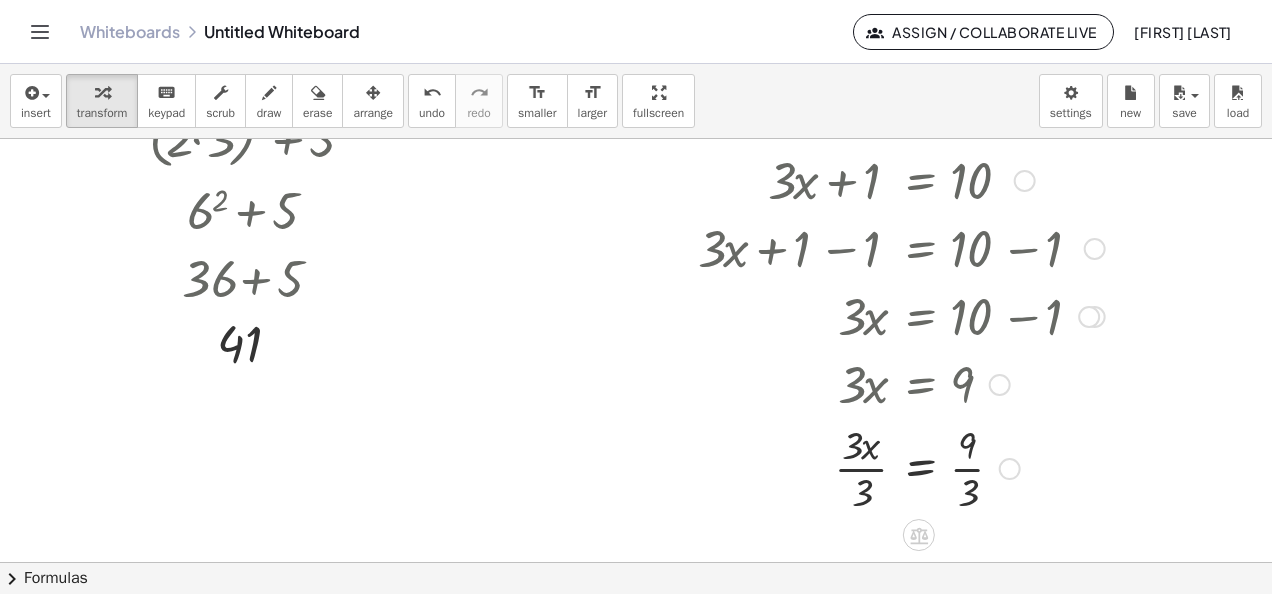 click at bounding box center [901, 467] 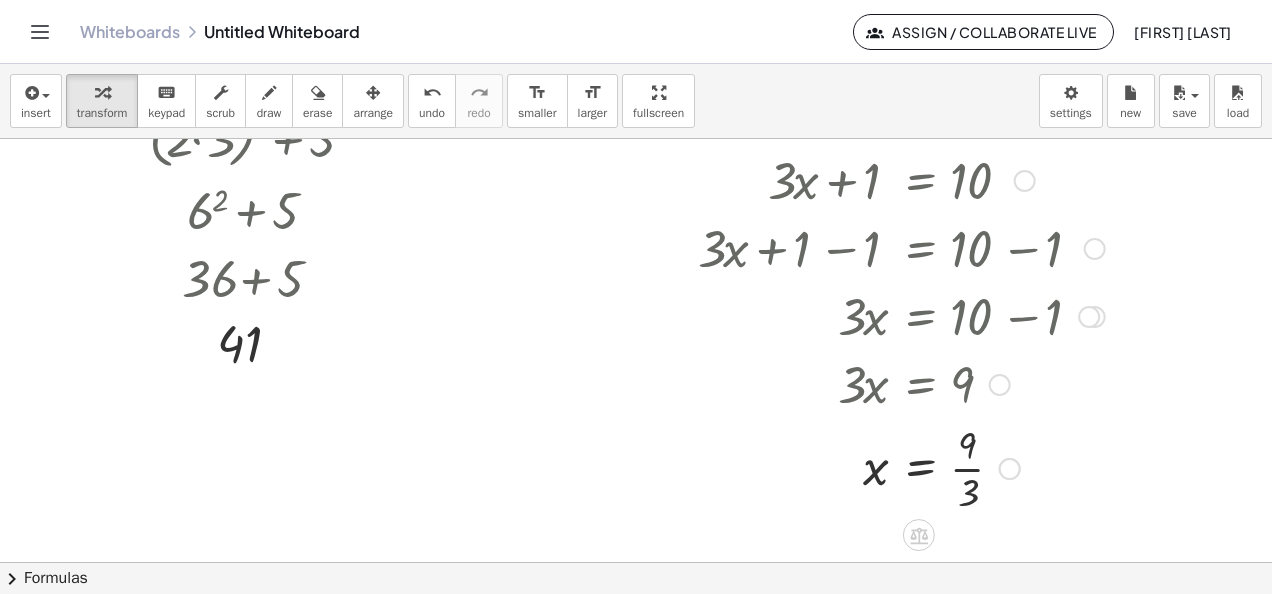 click at bounding box center (901, 467) 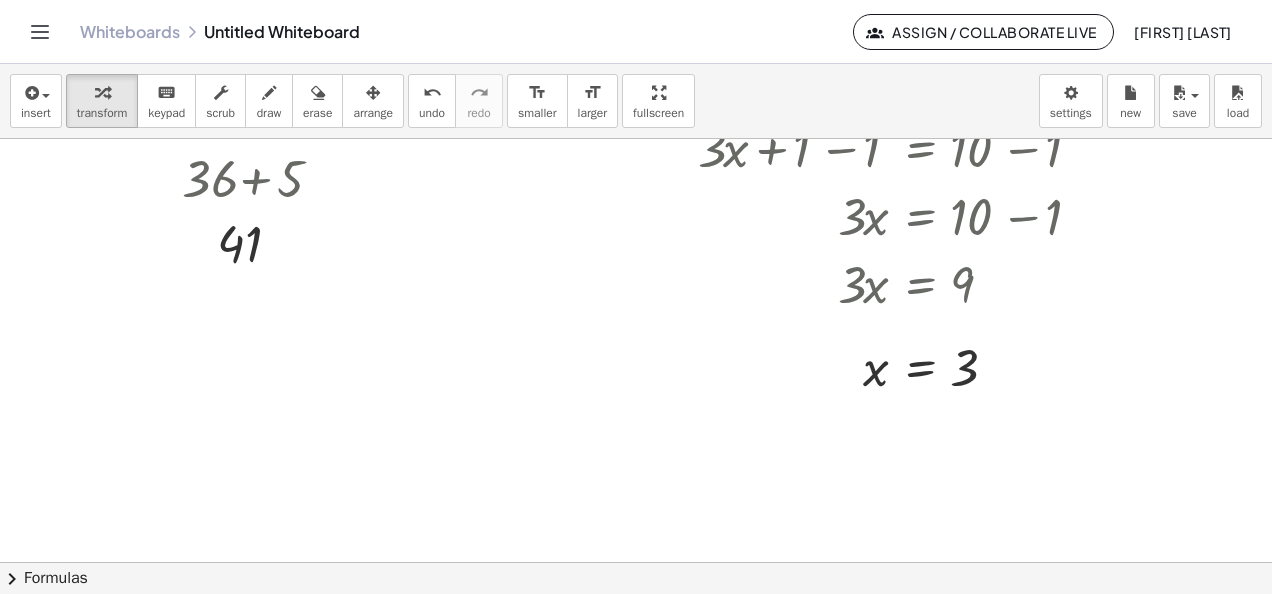 scroll, scrollTop: 300, scrollLeft: 0, axis: vertical 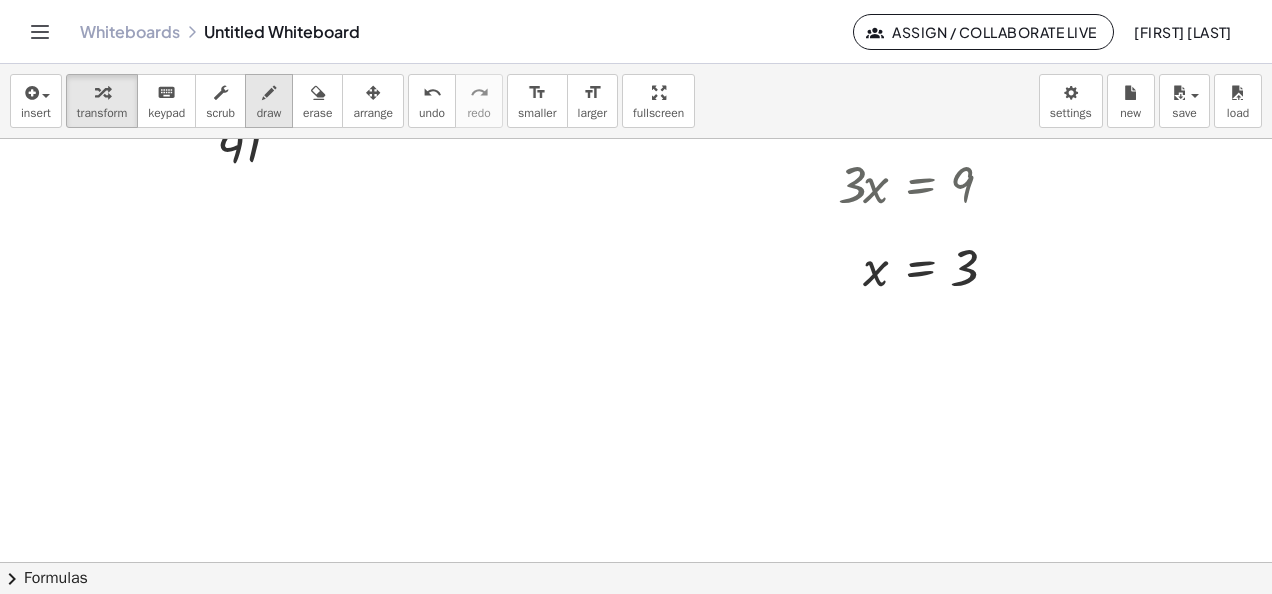 click on "draw" at bounding box center [269, 101] 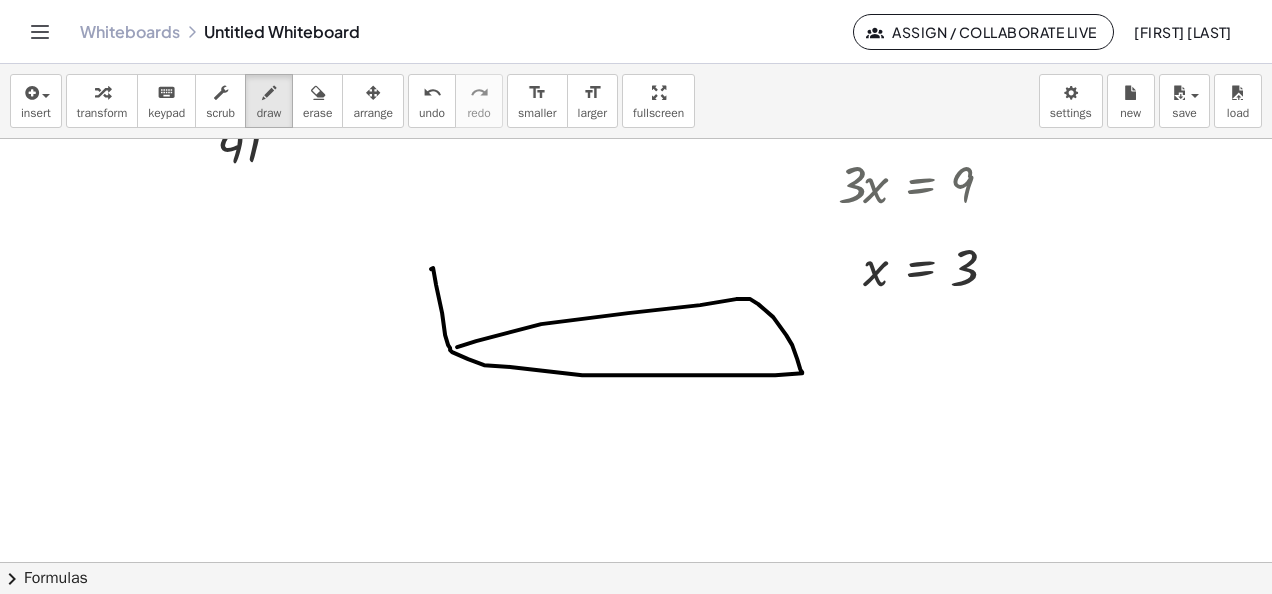 drag, startPoint x: 431, startPoint y: 268, endPoint x: 457, endPoint y: 346, distance: 82.219215 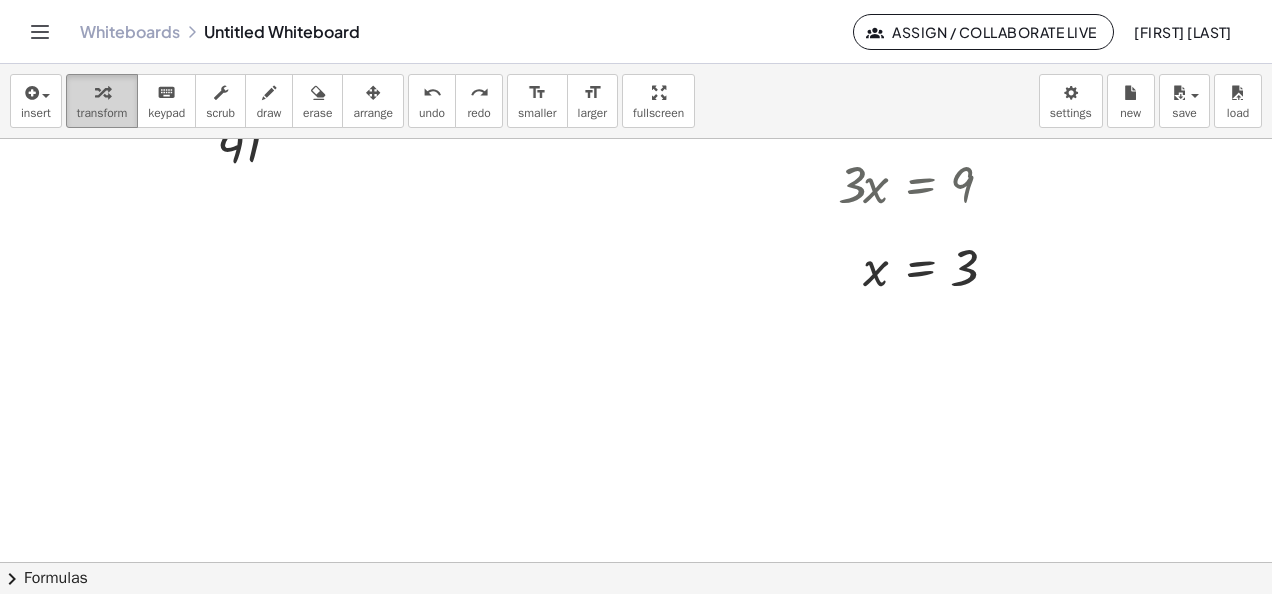 click on "transform" at bounding box center (102, 113) 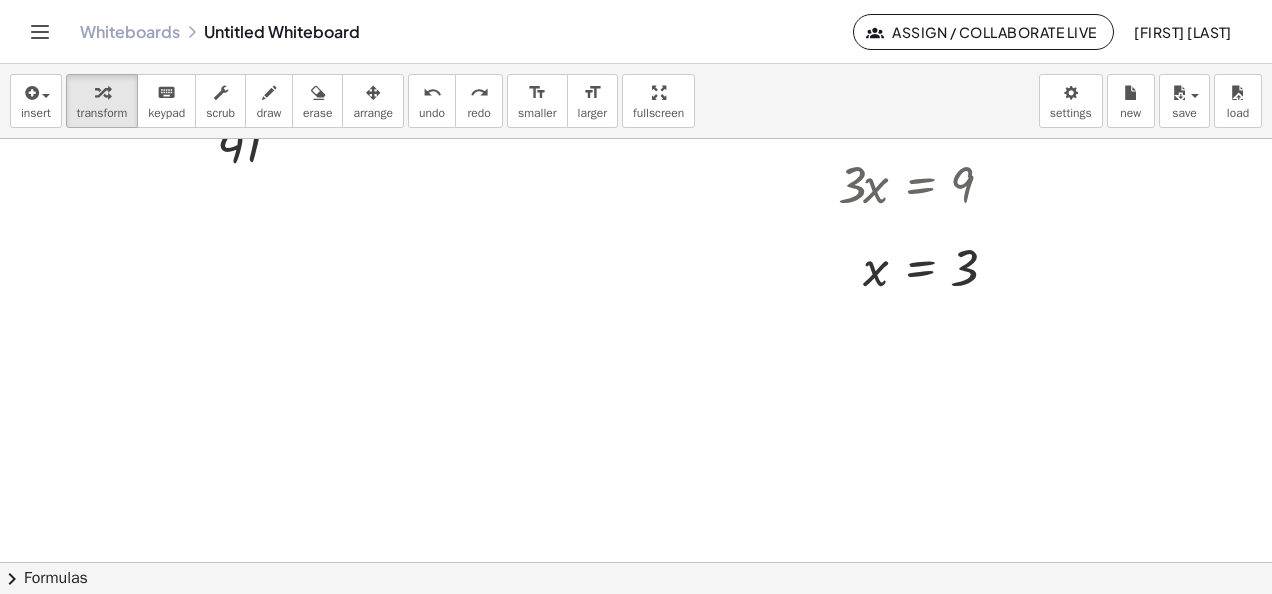 click at bounding box center [636, 263] 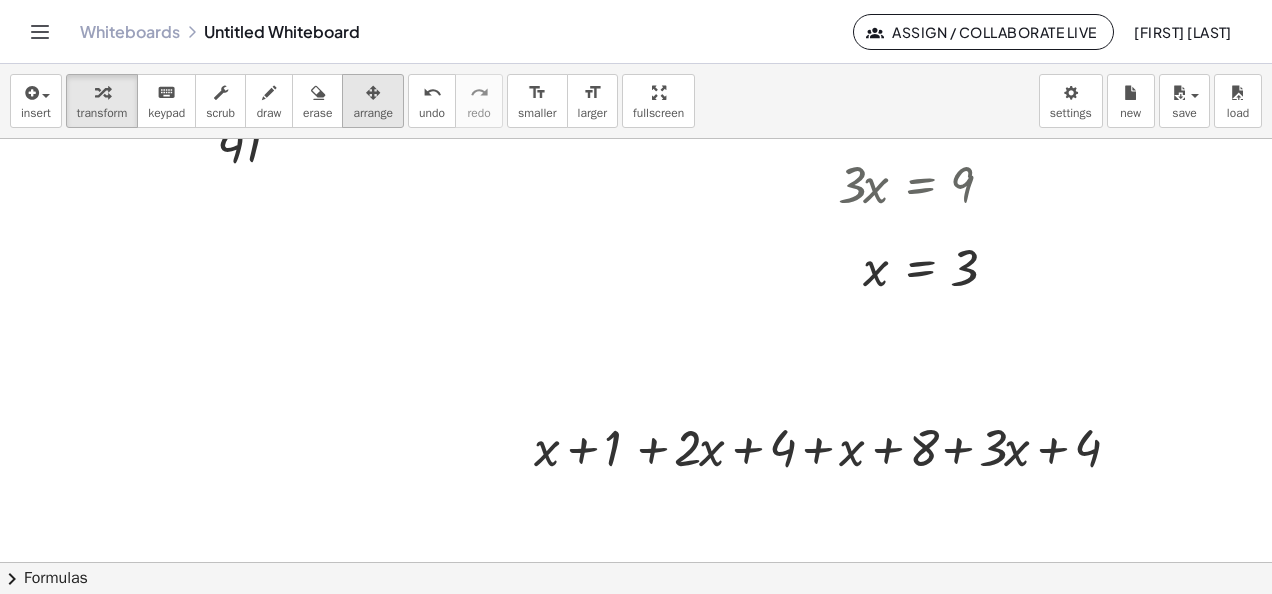 click on "arrange" at bounding box center (373, 113) 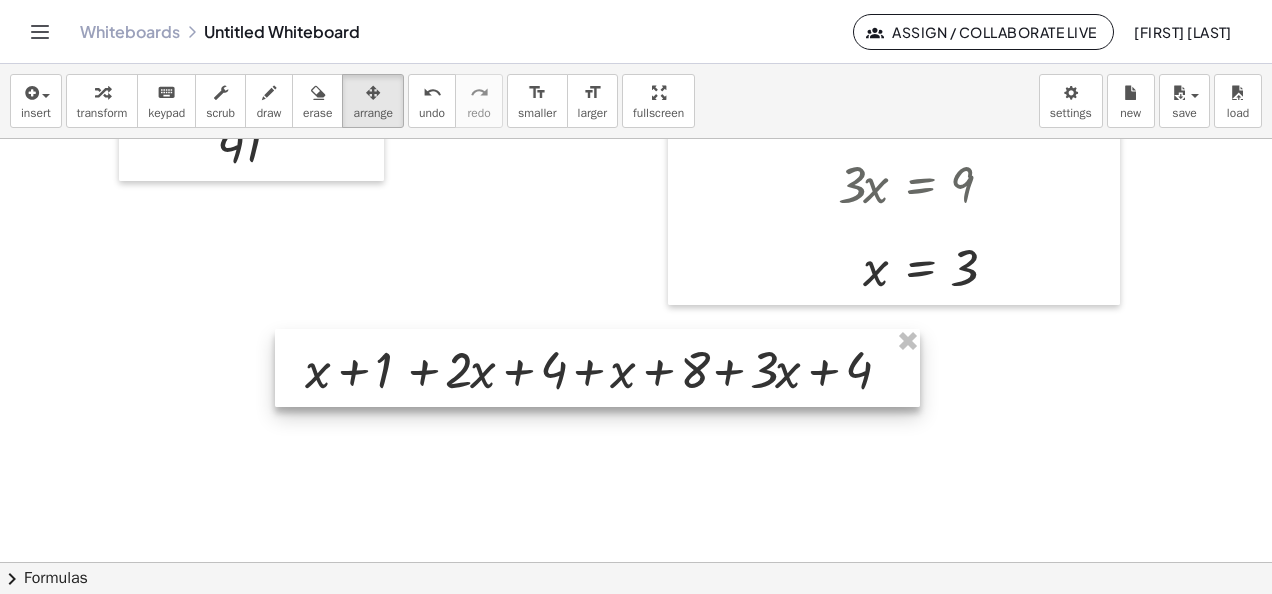 drag, startPoint x: 622, startPoint y: 450, endPoint x: 393, endPoint y: 372, distance: 241.9194 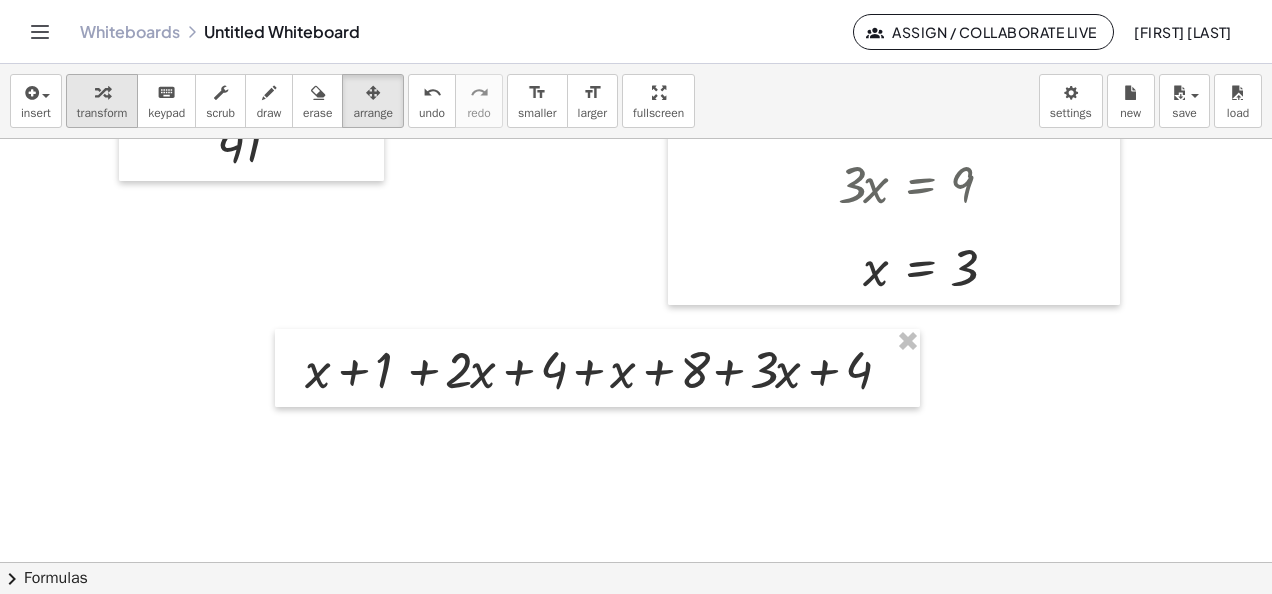 click at bounding box center (102, 92) 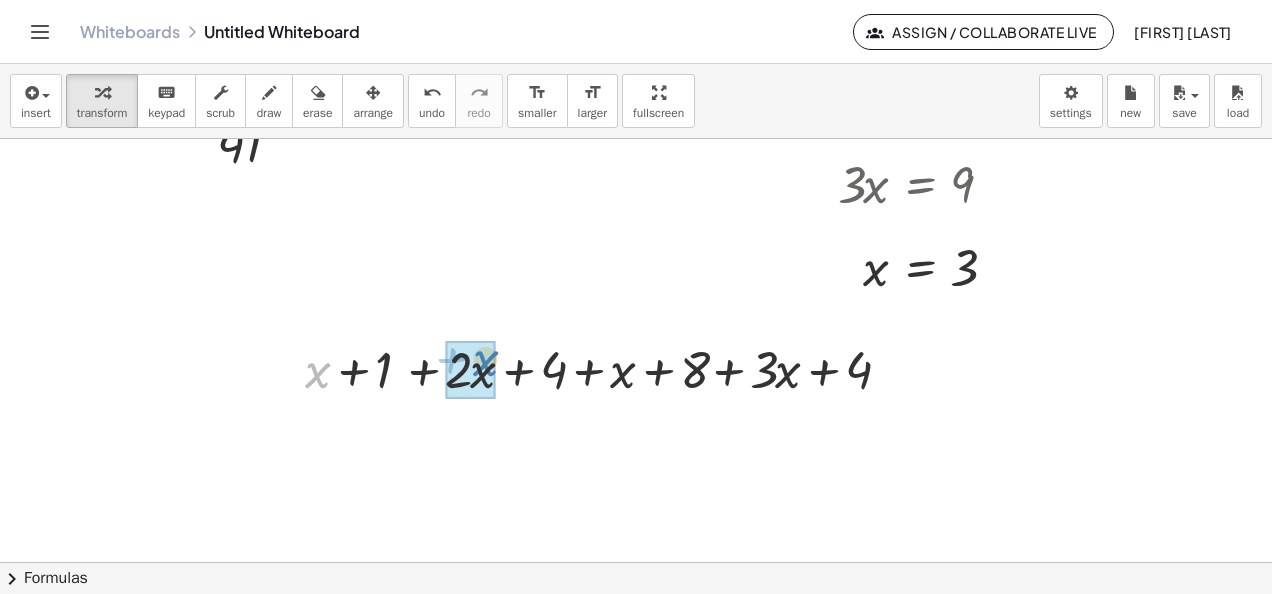 drag, startPoint x: 311, startPoint y: 376, endPoint x: 479, endPoint y: 364, distance: 168.42802 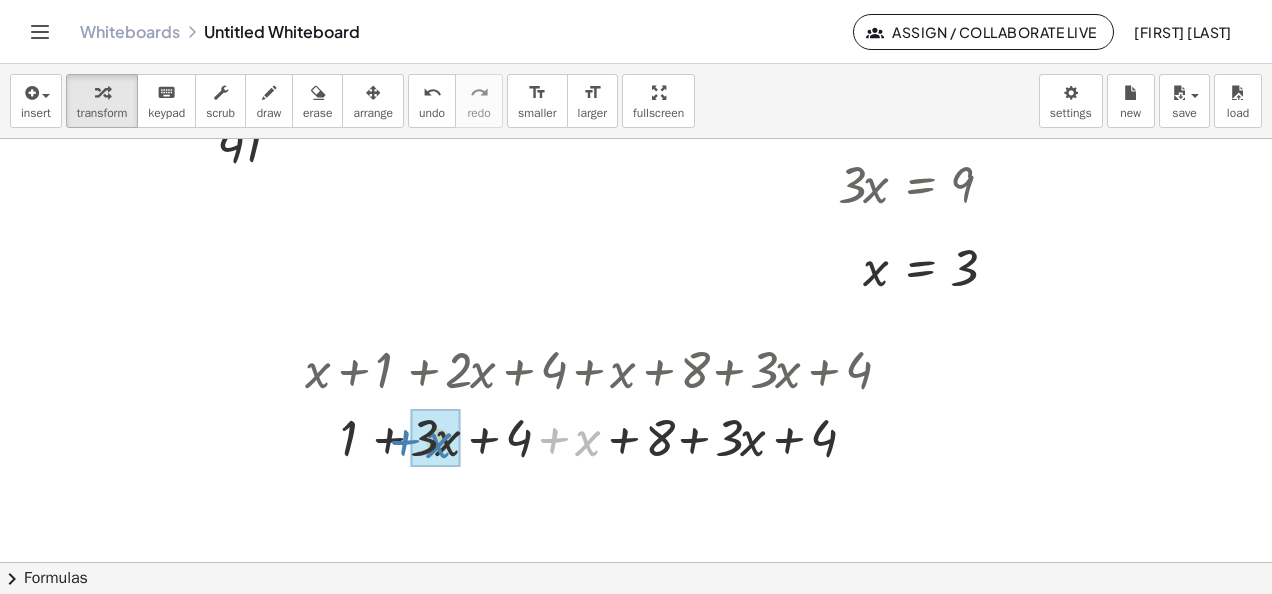 drag, startPoint x: 587, startPoint y: 446, endPoint x: 438, endPoint y: 448, distance: 149.01343 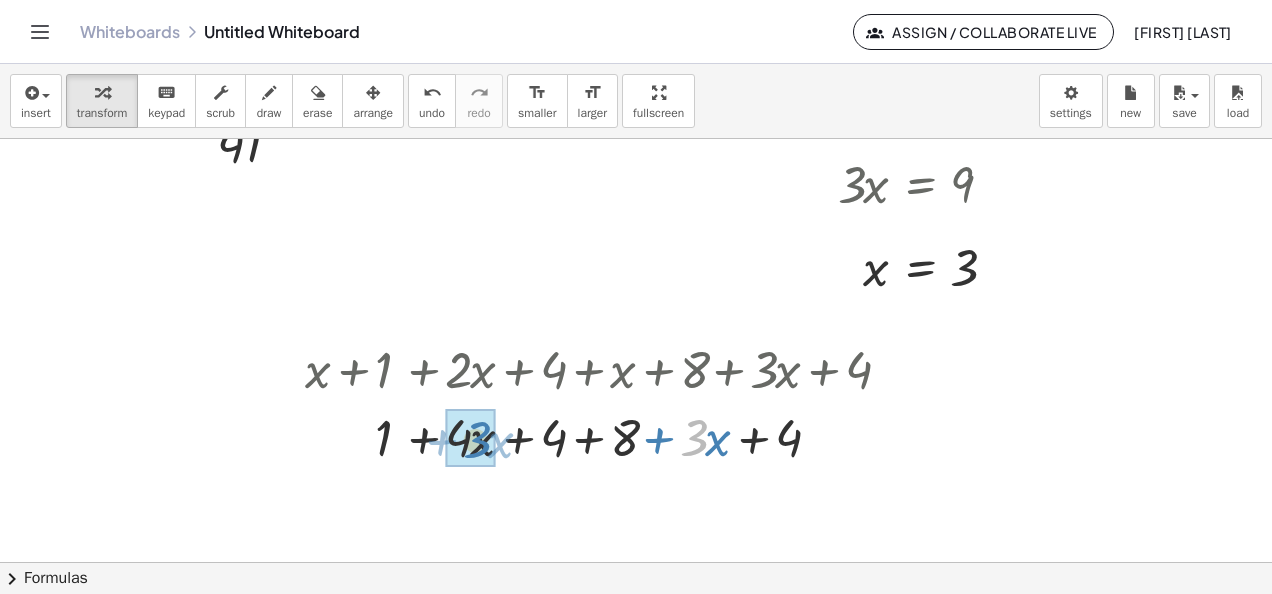 drag, startPoint x: 699, startPoint y: 444, endPoint x: 482, endPoint y: 446, distance: 217.00922 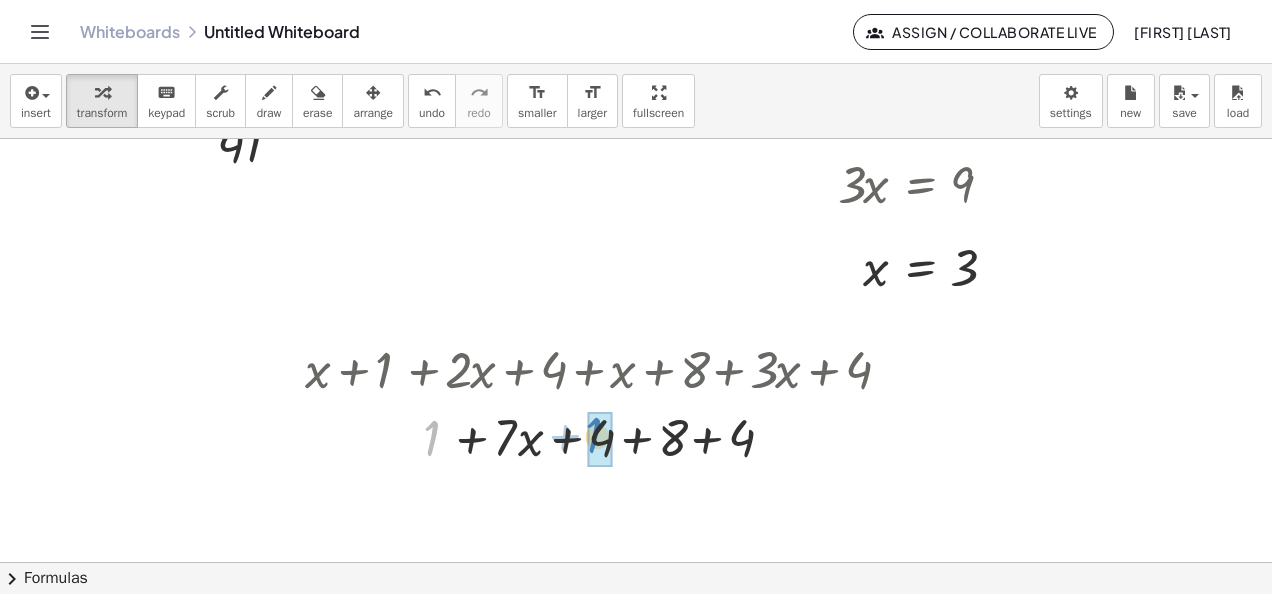 drag, startPoint x: 435, startPoint y: 438, endPoint x: 596, endPoint y: 436, distance: 161.01242 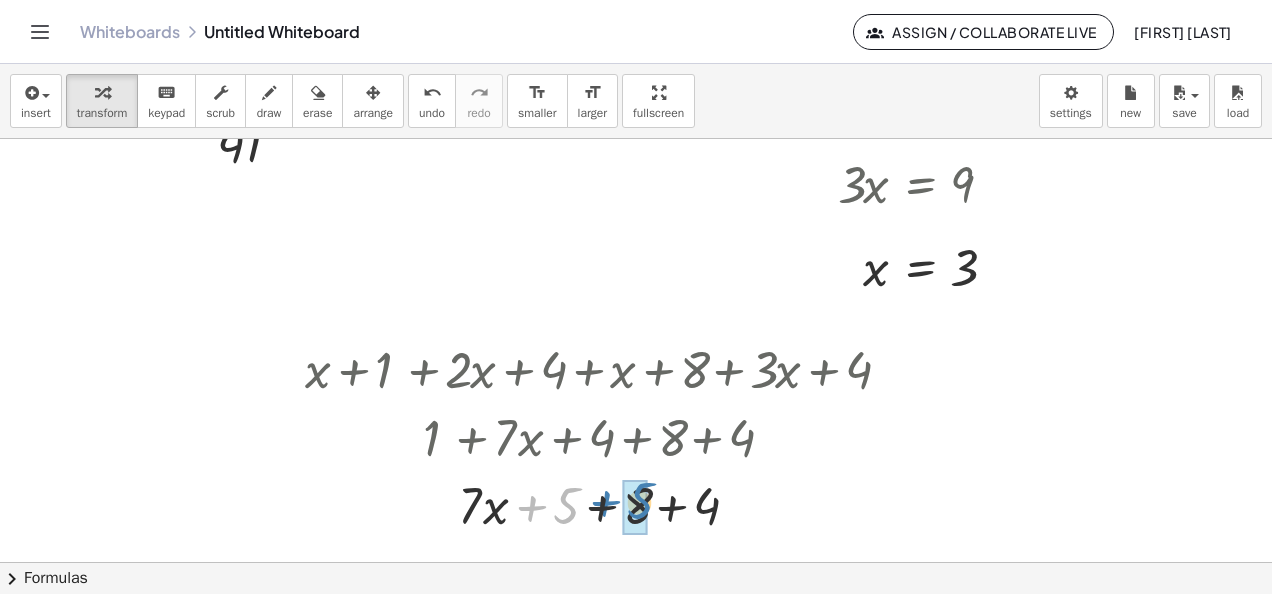 drag, startPoint x: 560, startPoint y: 496, endPoint x: 637, endPoint y: 490, distance: 77.23341 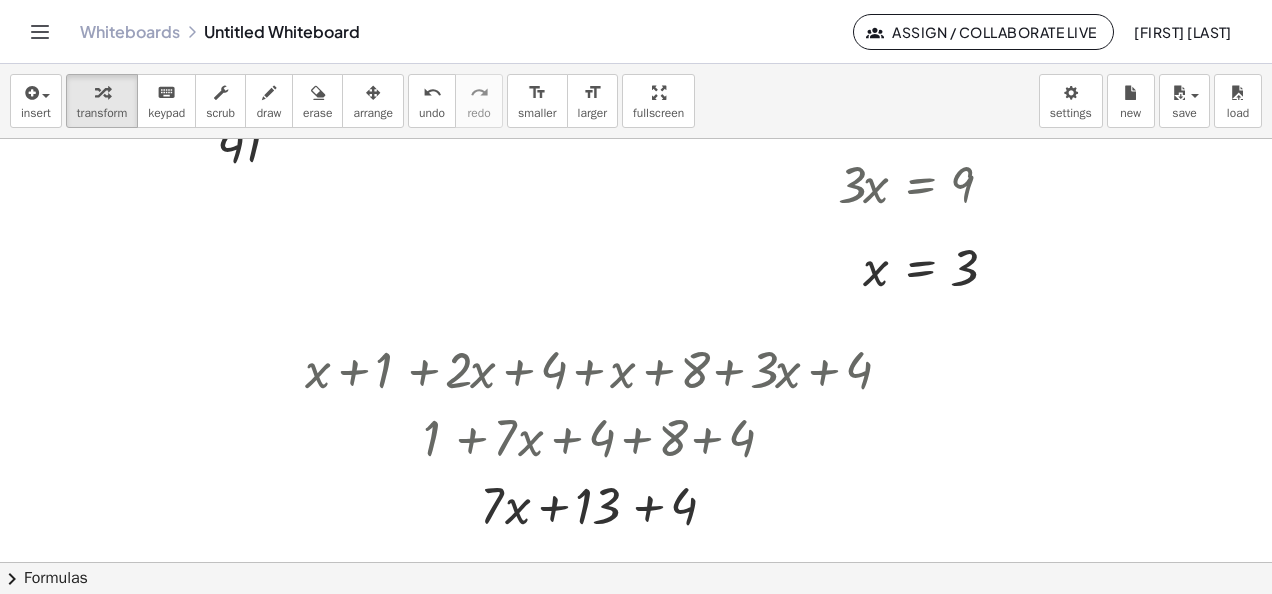 scroll, scrollTop: 400, scrollLeft: 0, axis: vertical 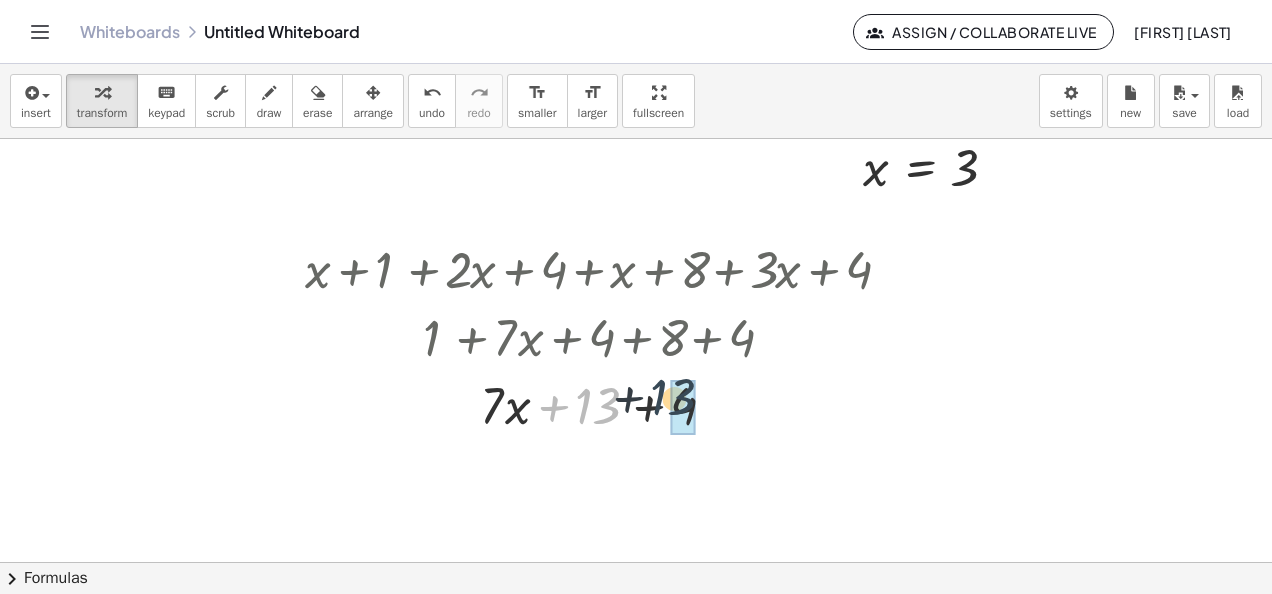 drag, startPoint x: 596, startPoint y: 411, endPoint x: 673, endPoint y: 402, distance: 77.52419 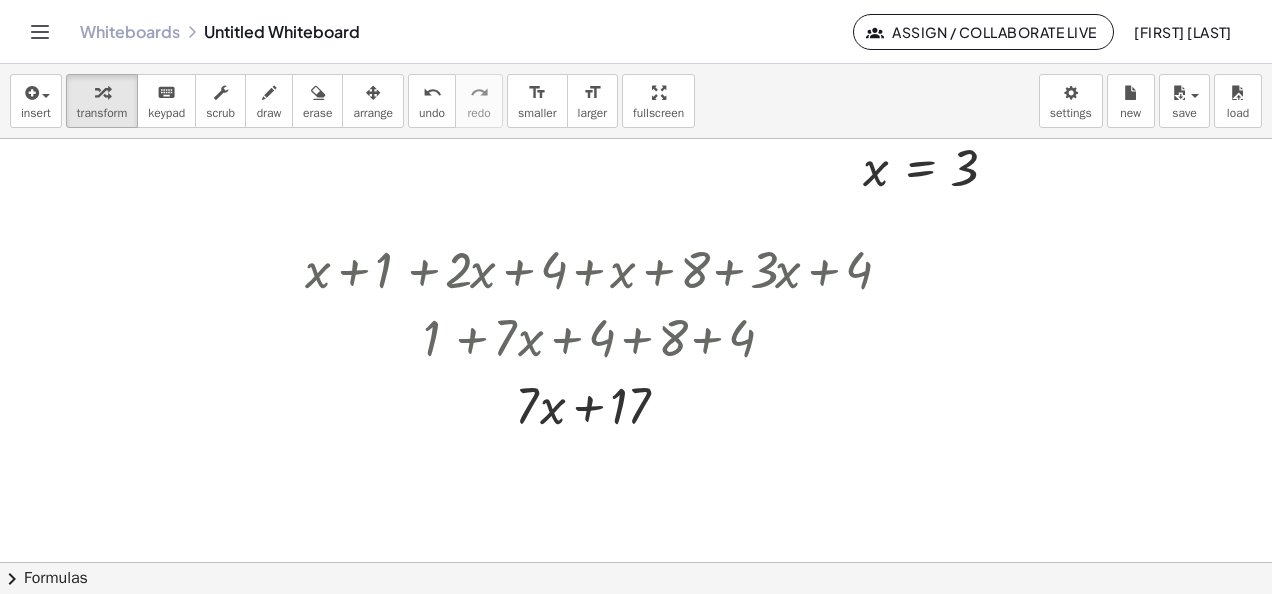 click at bounding box center (636, 163) 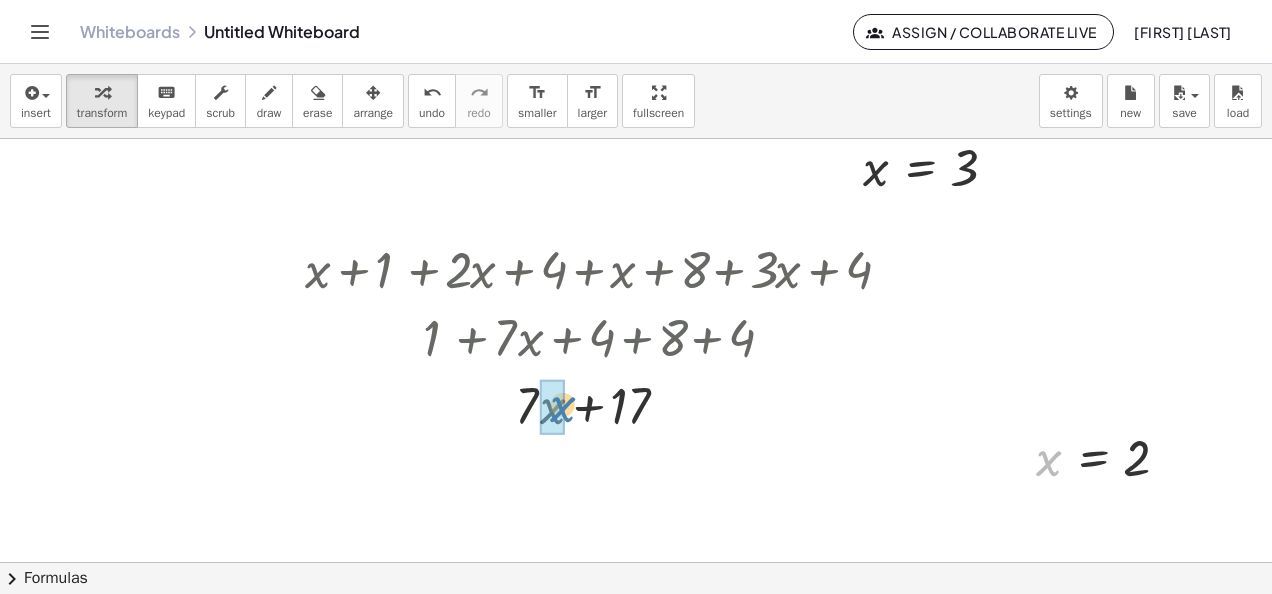 drag, startPoint x: 1043, startPoint y: 460, endPoint x: 558, endPoint y: 406, distance: 487.99692 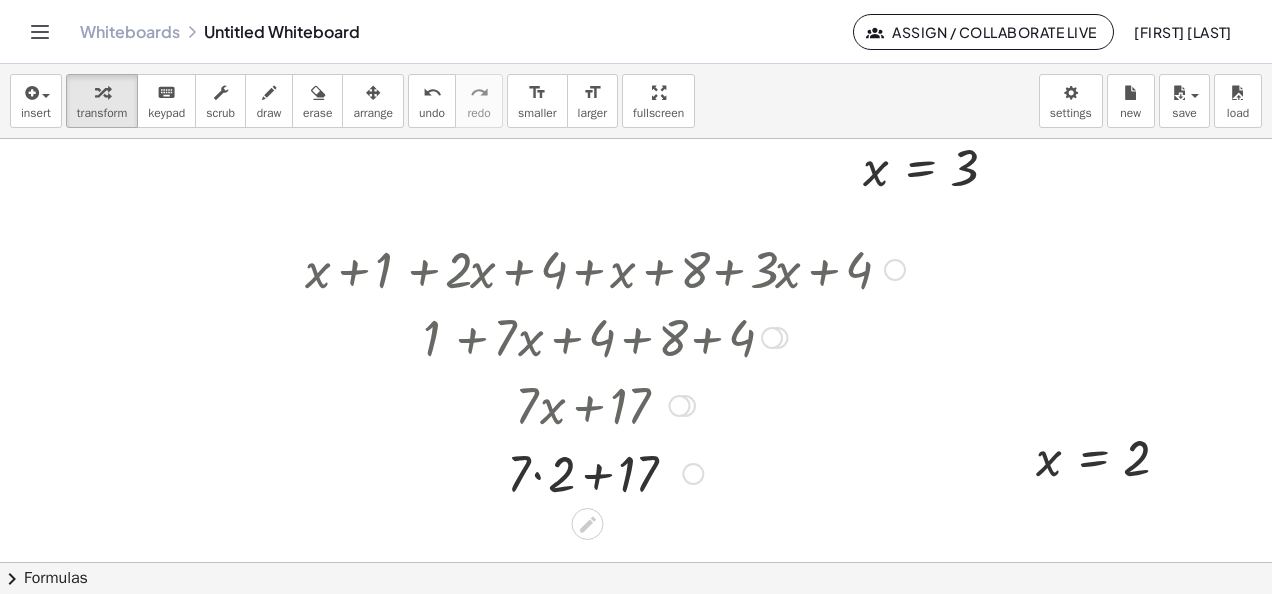 click at bounding box center (605, 472) 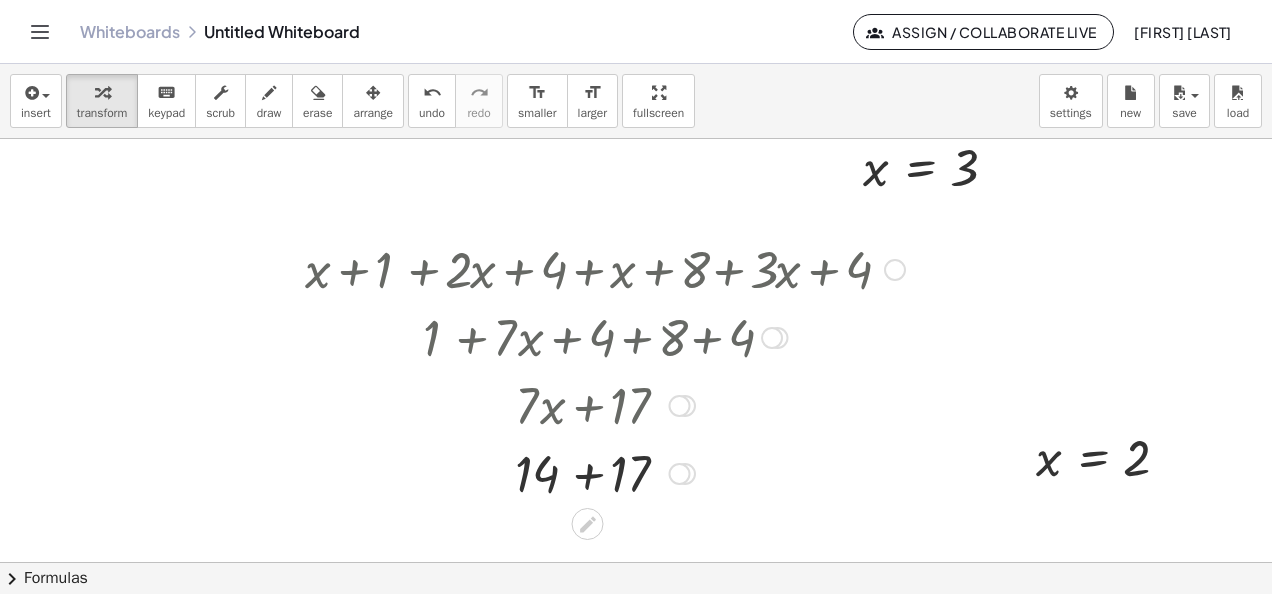 click at bounding box center (605, 472) 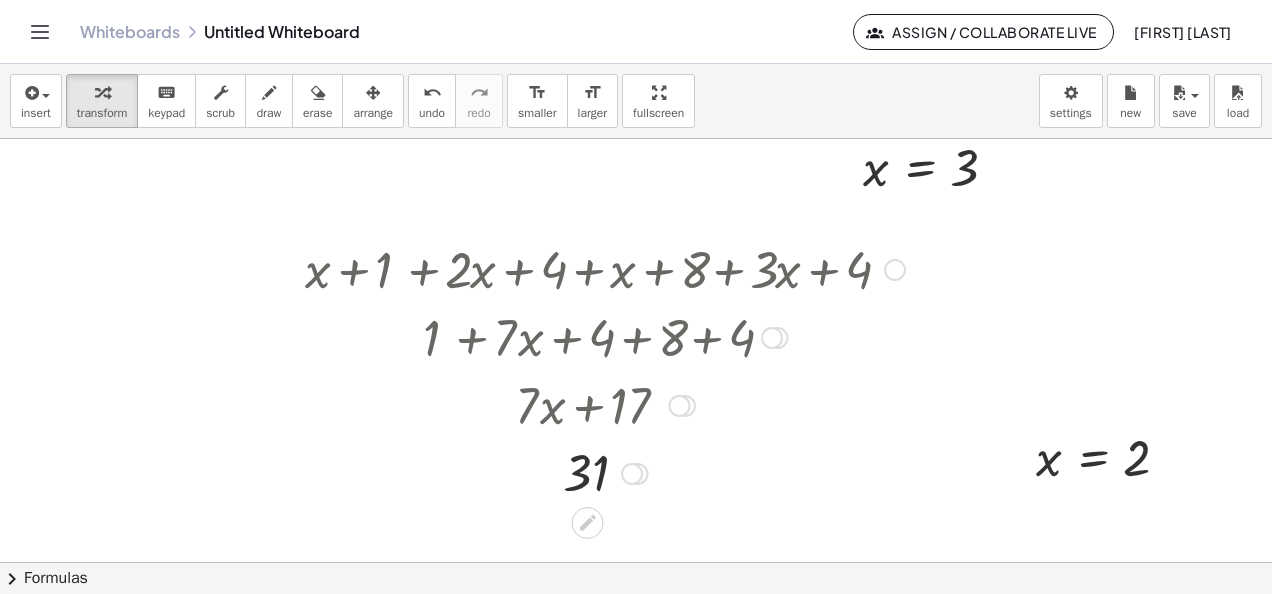 click at bounding box center [605, 472] 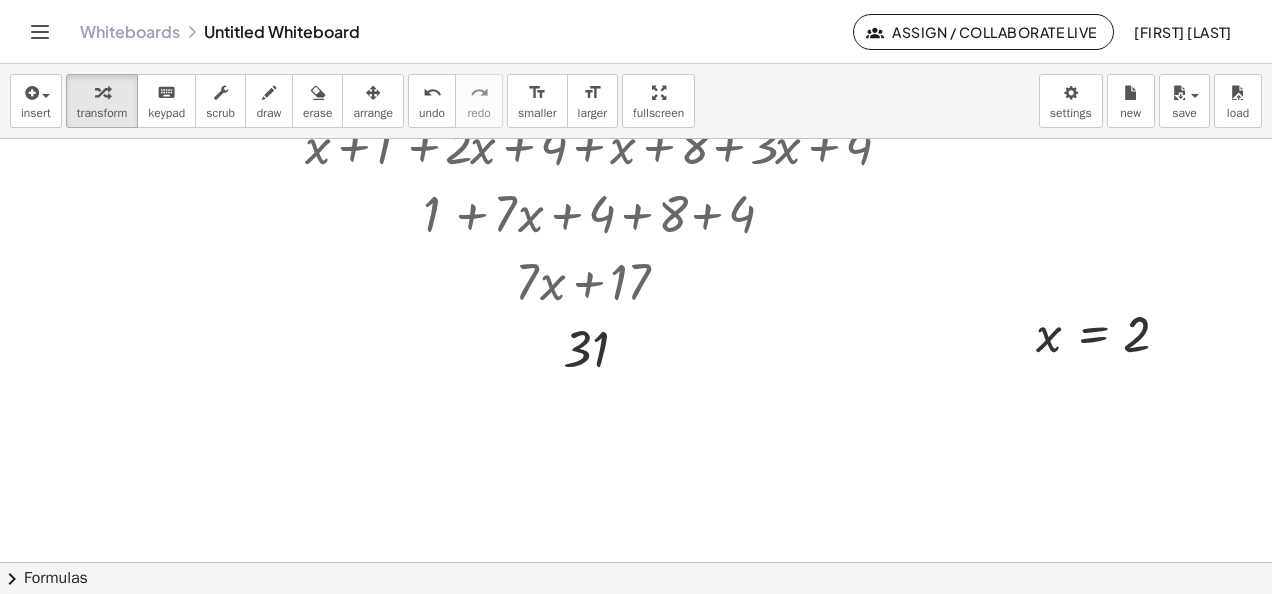 scroll, scrollTop: 724, scrollLeft: 0, axis: vertical 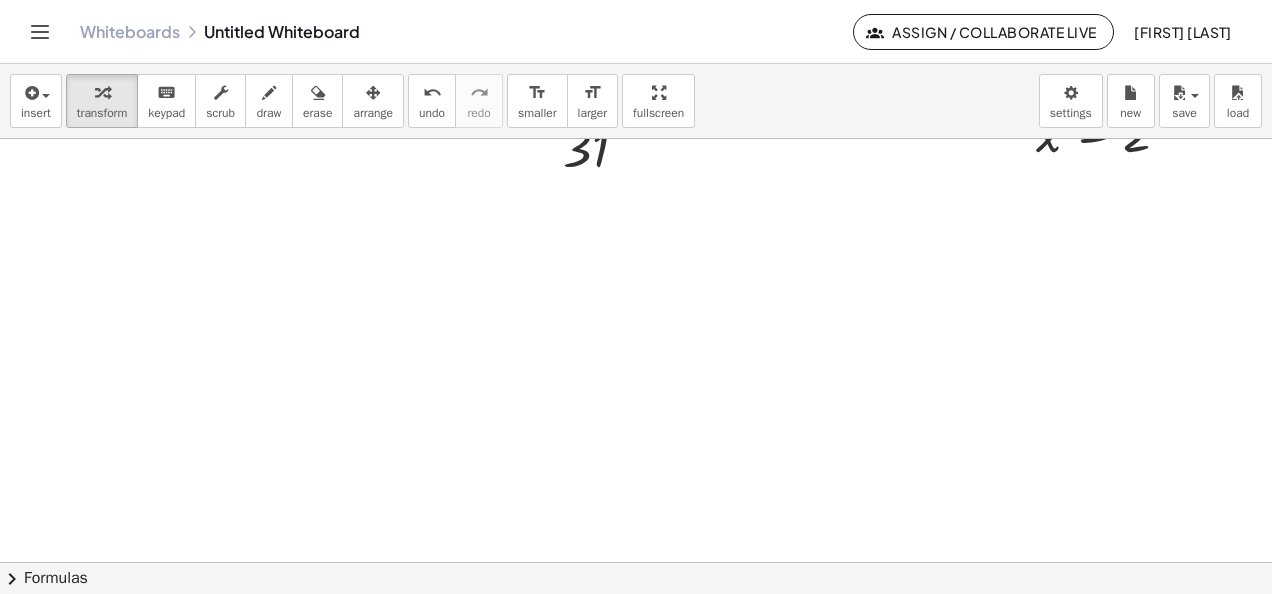 click at bounding box center (636, 51) 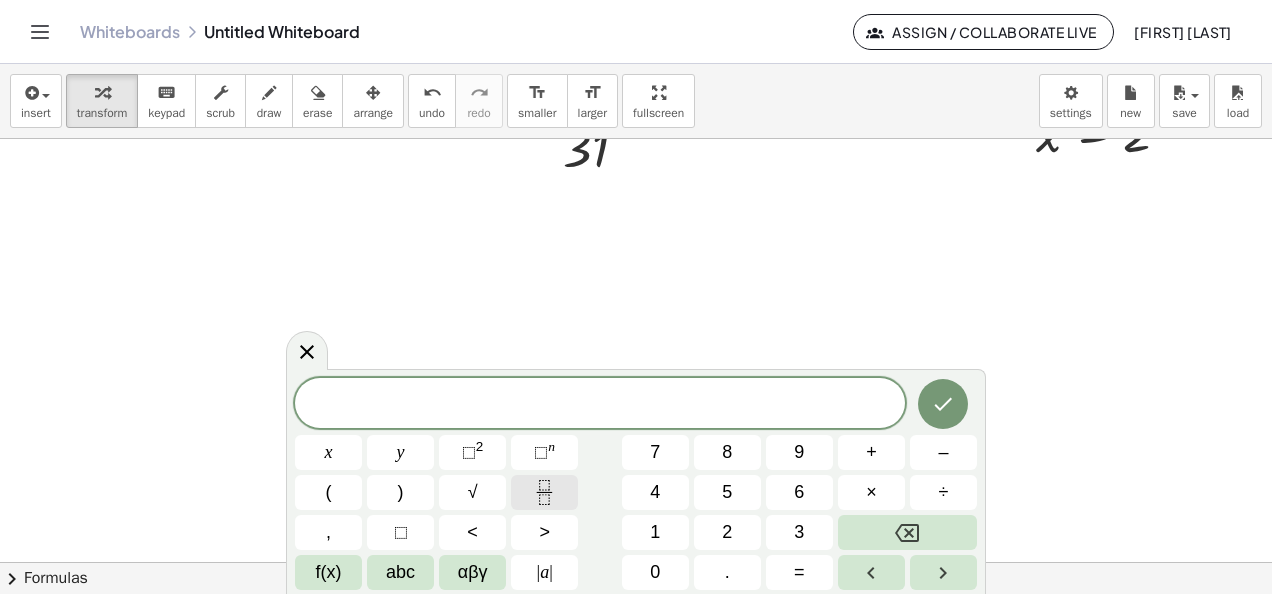 click at bounding box center [544, 492] 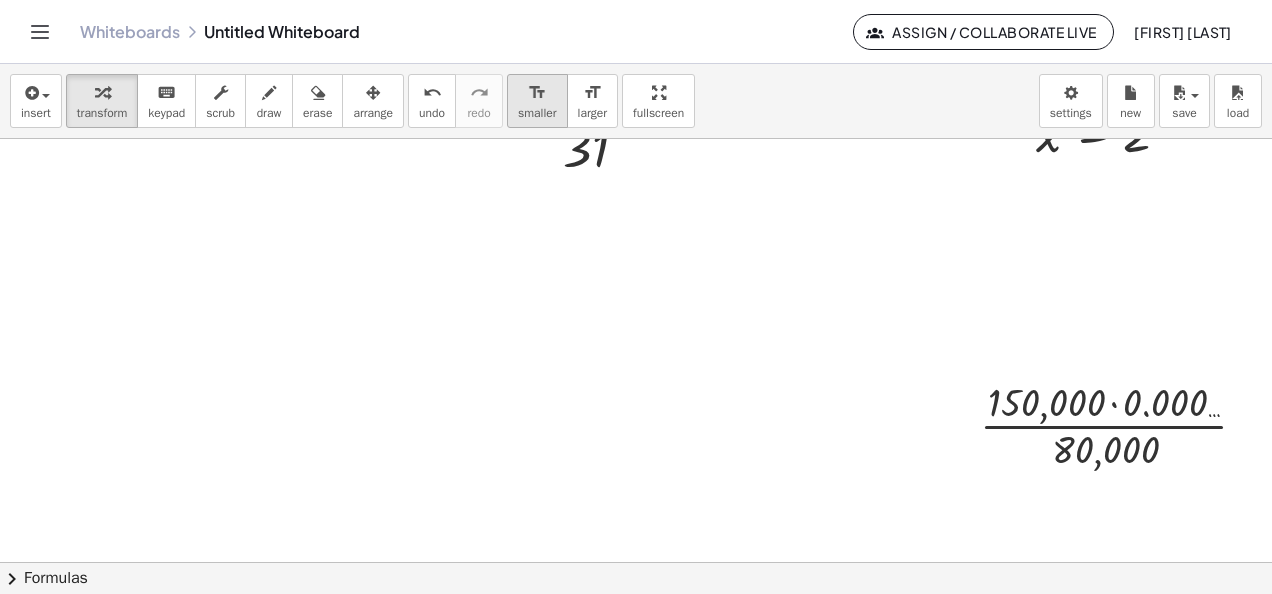 click on "format_size" at bounding box center (537, 92) 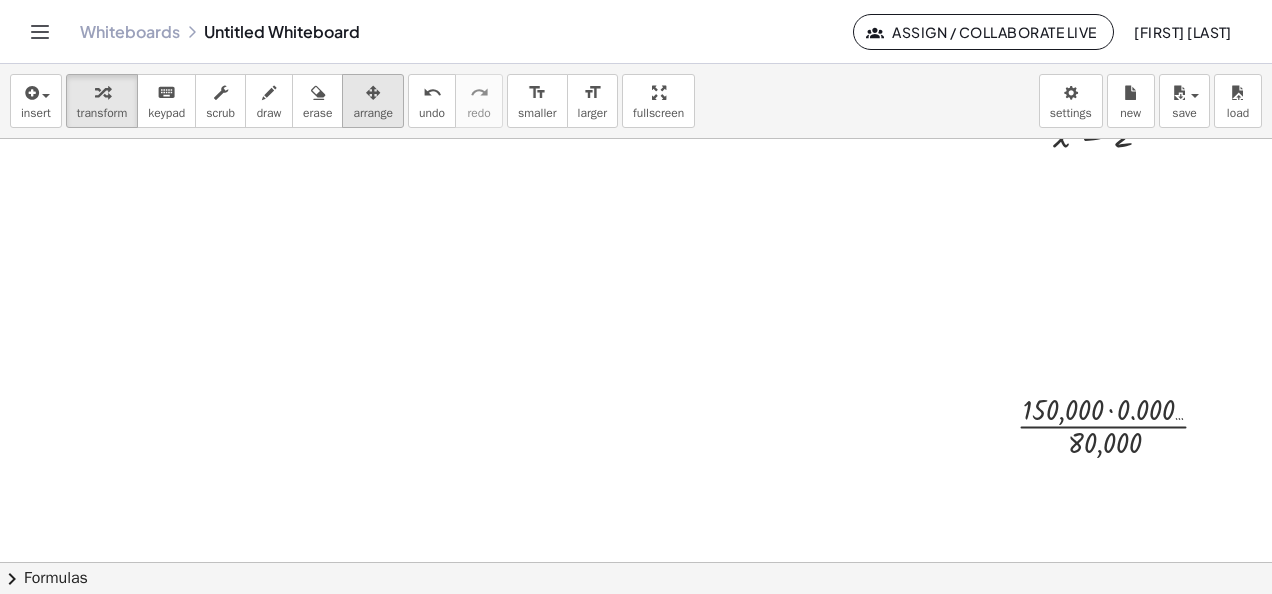 click at bounding box center [373, 92] 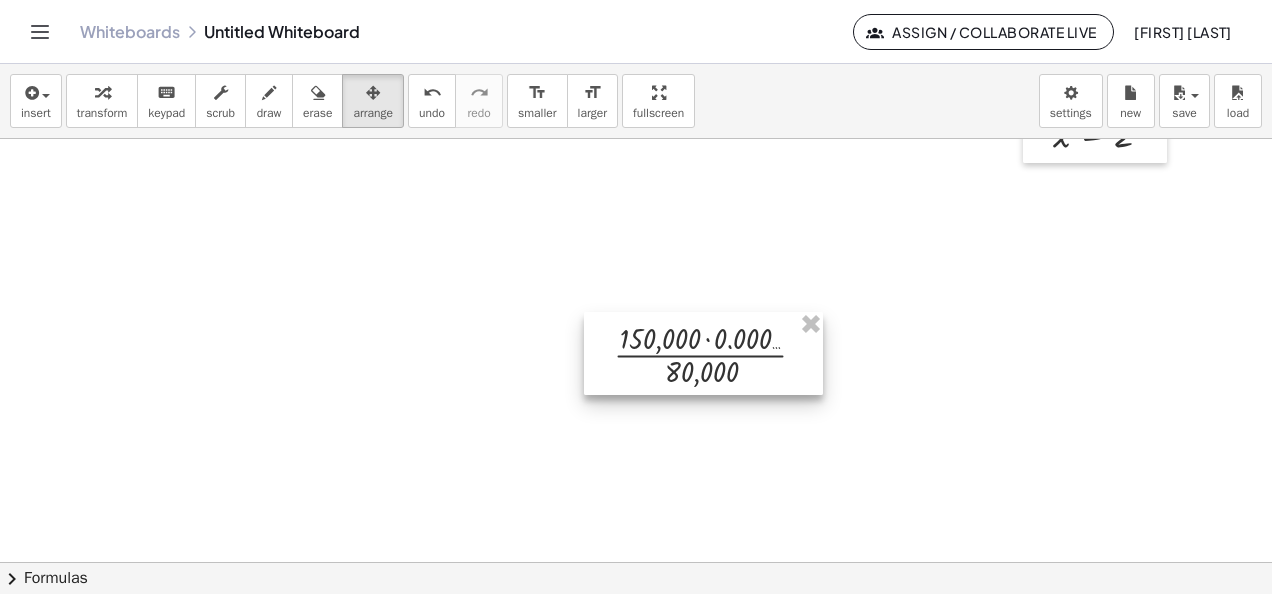 drag, startPoint x: 872, startPoint y: 397, endPoint x: 738, endPoint y: 369, distance: 136.89412 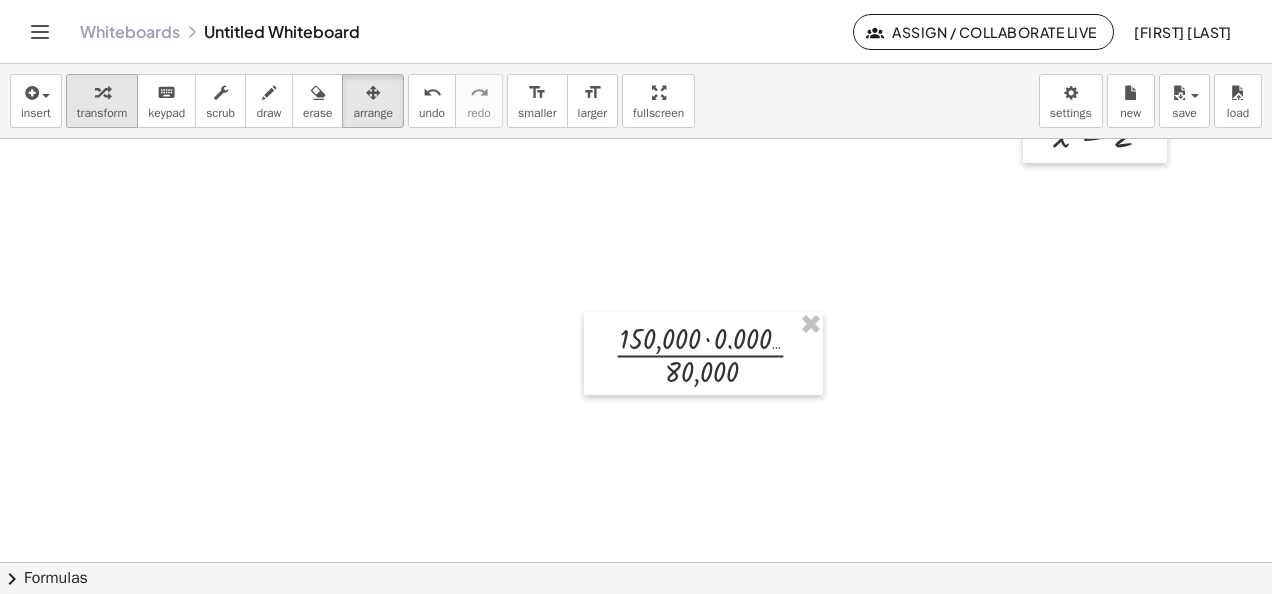 click at bounding box center [102, 93] 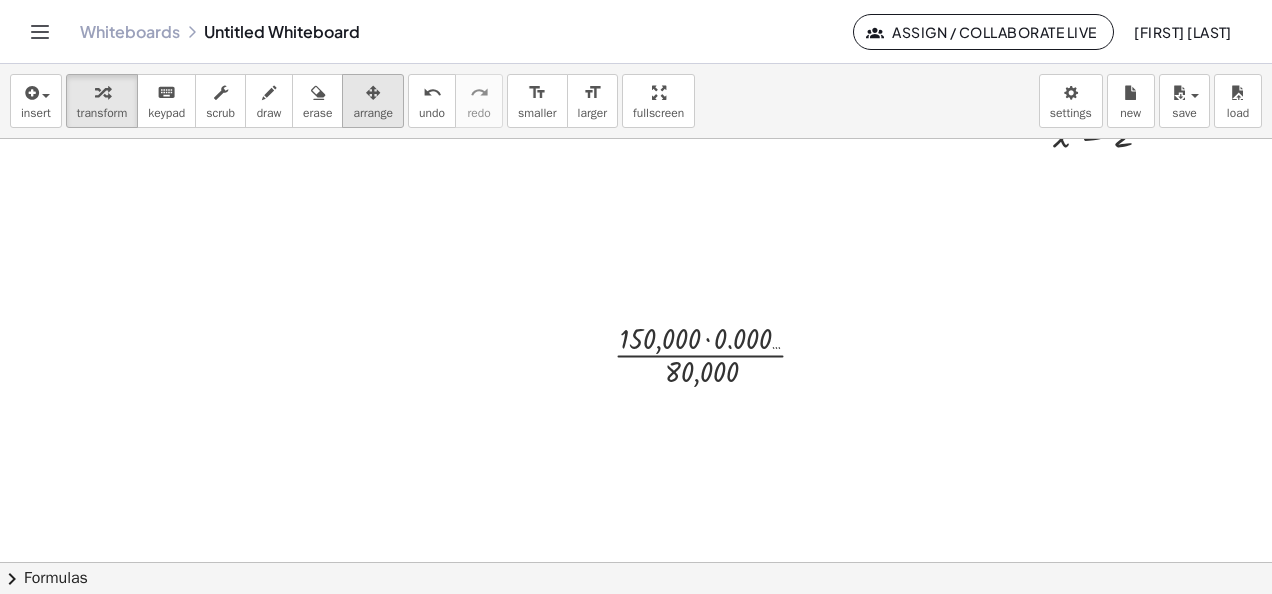 click on "arrange" at bounding box center [373, 101] 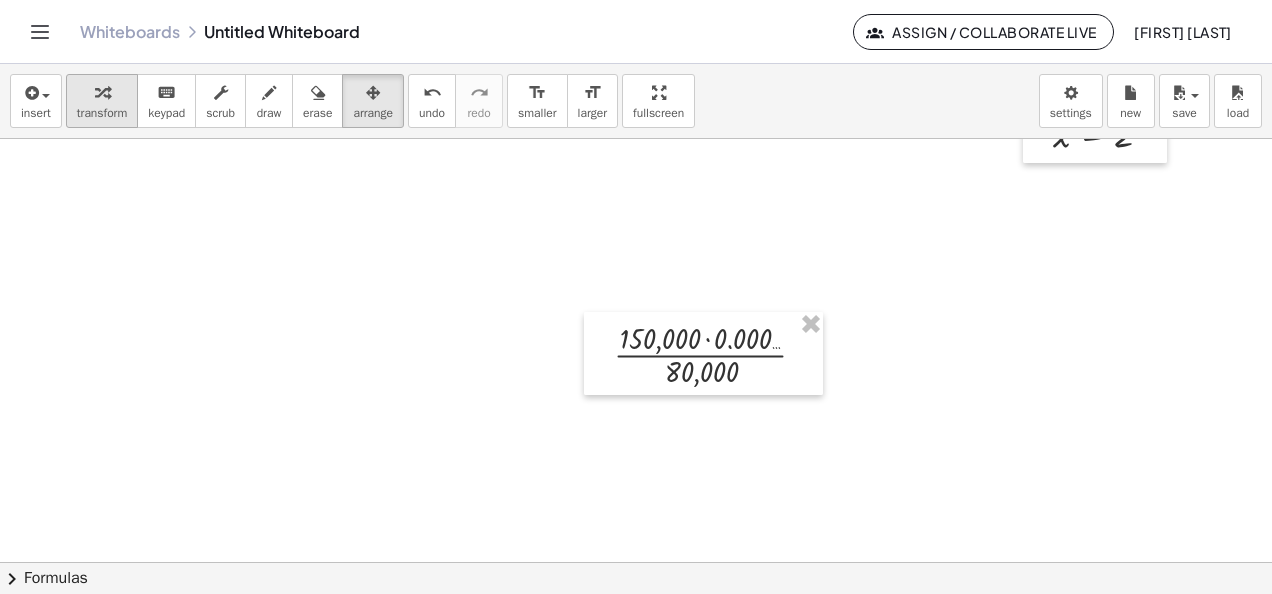 click on "transform" at bounding box center [102, 113] 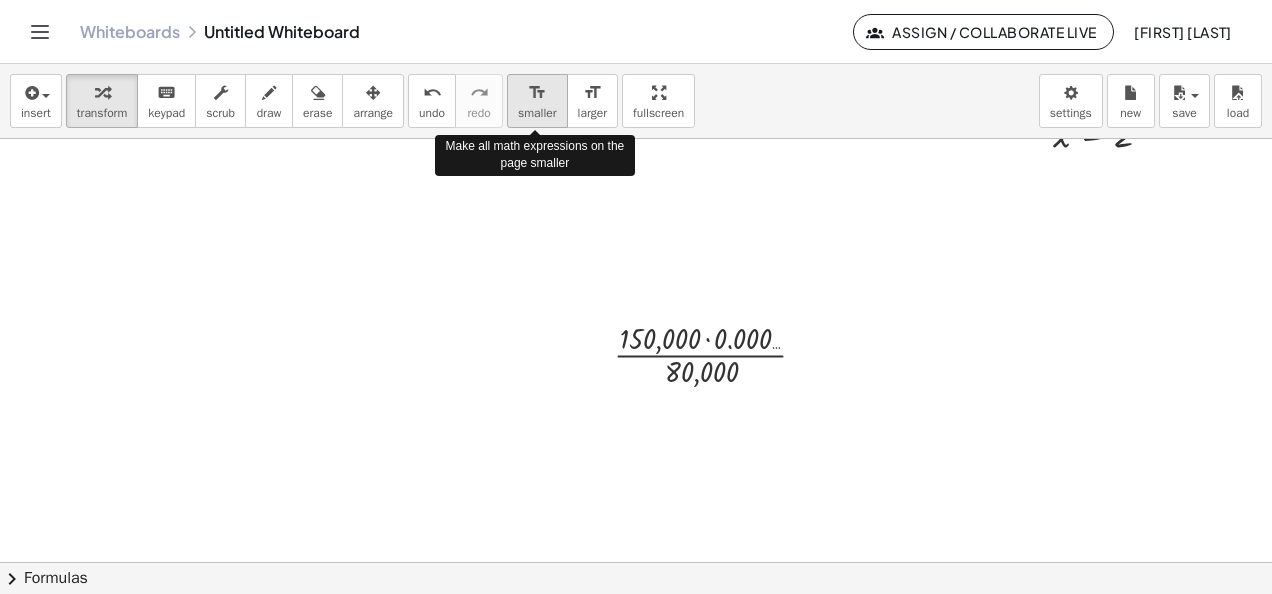 click on "format_size" at bounding box center (537, 92) 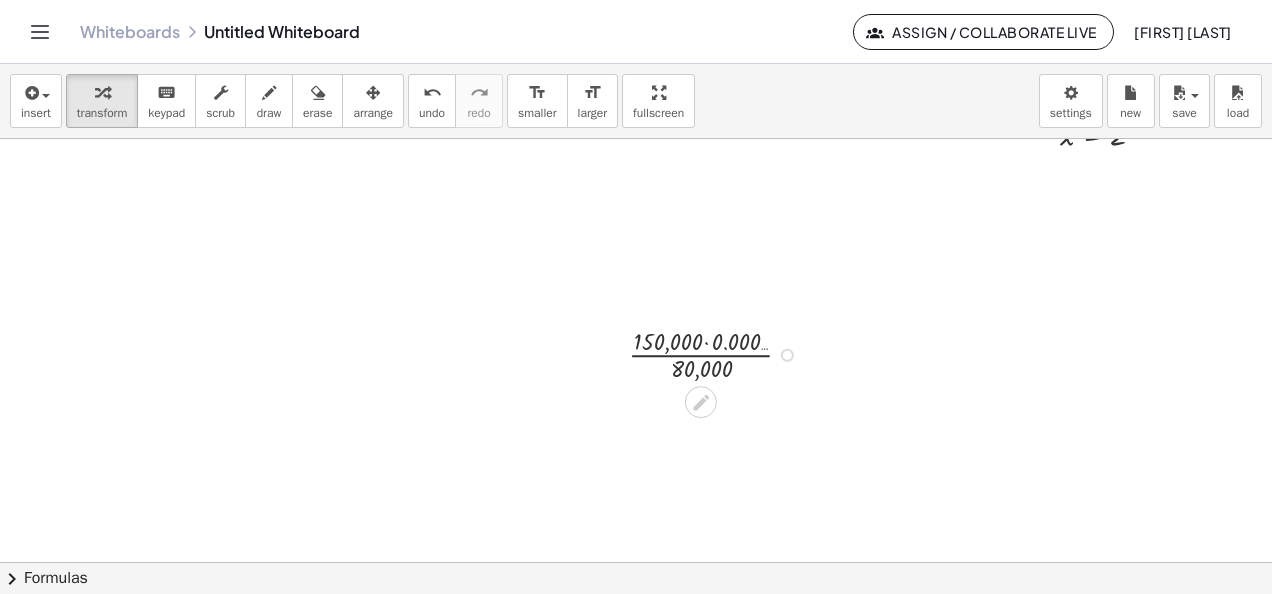 click at bounding box center [718, 353] 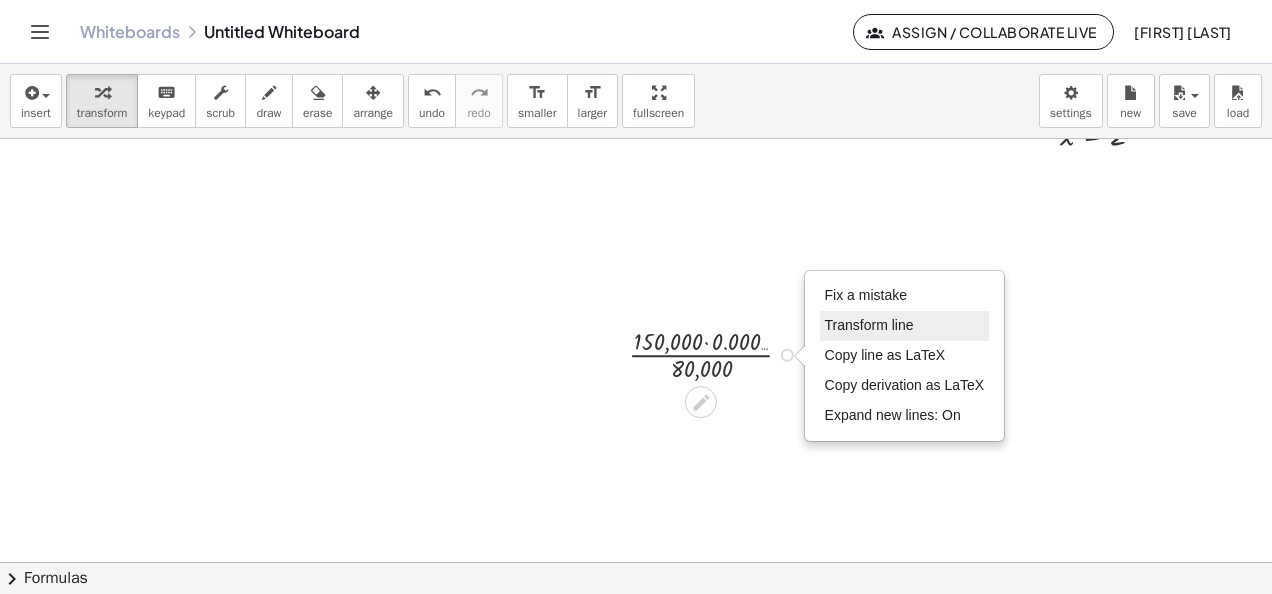 click on "Transform line" at bounding box center (869, 325) 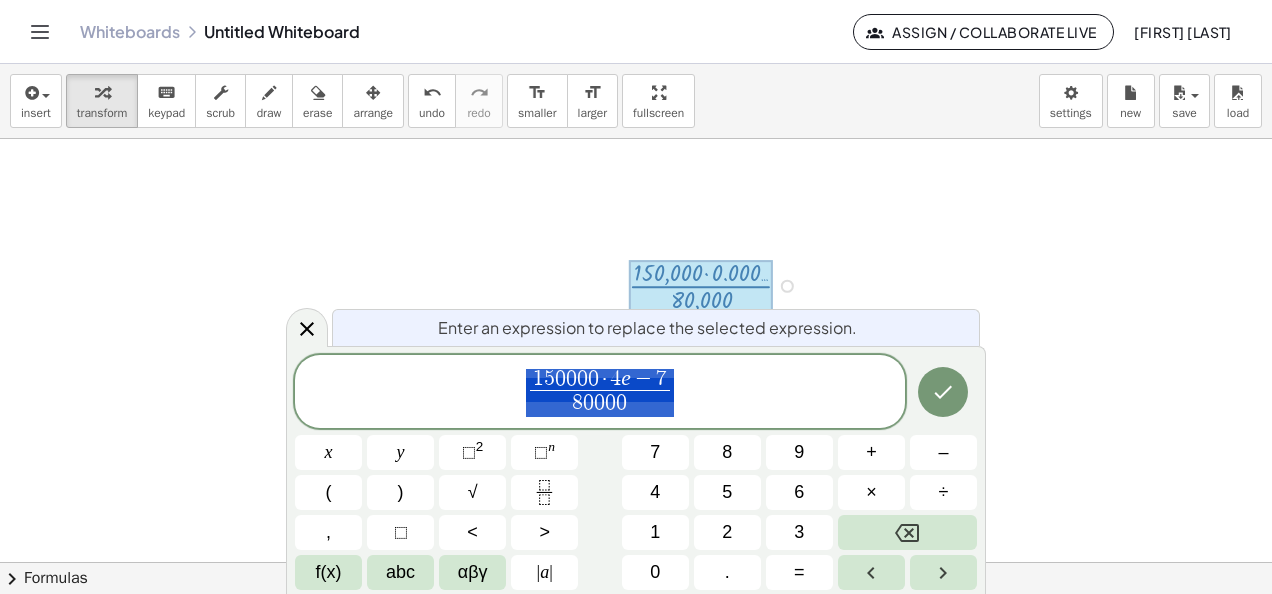 scroll, scrollTop: 793, scrollLeft: 0, axis: vertical 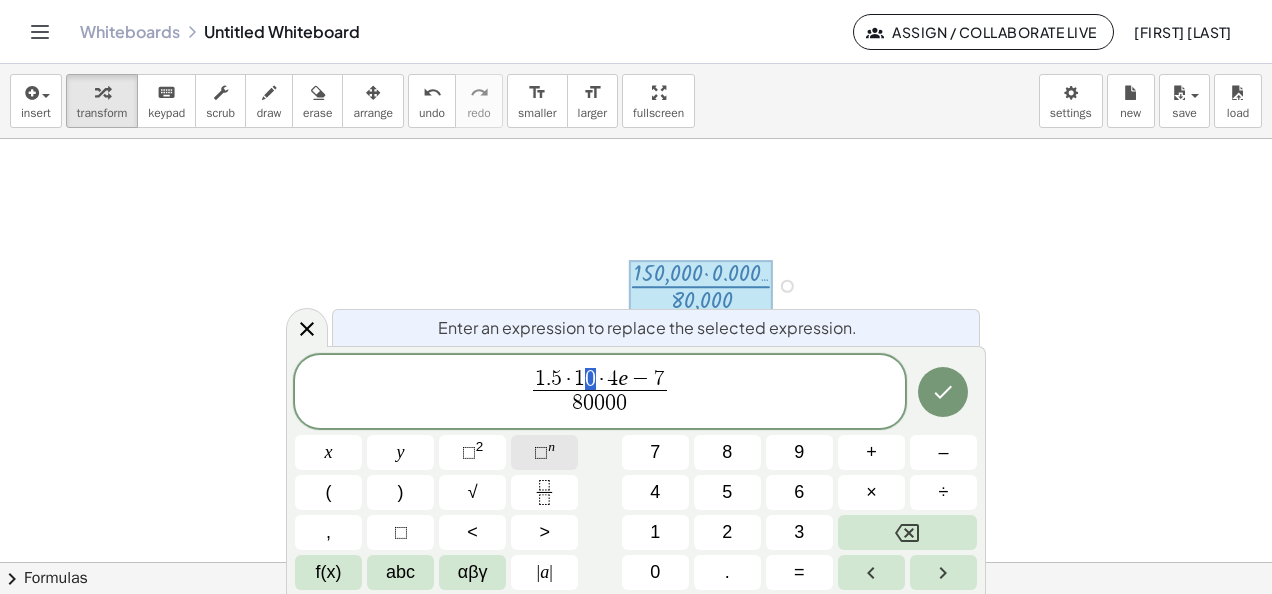 click on "⬚" at bounding box center (541, 452) 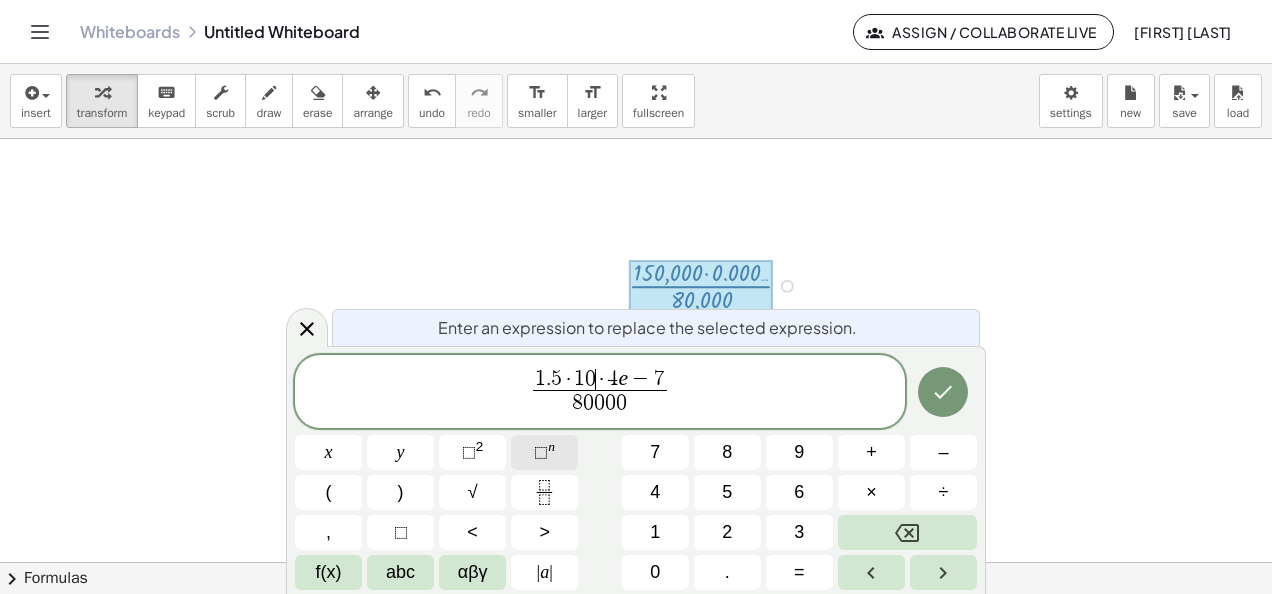 click on "⬚" at bounding box center [541, 452] 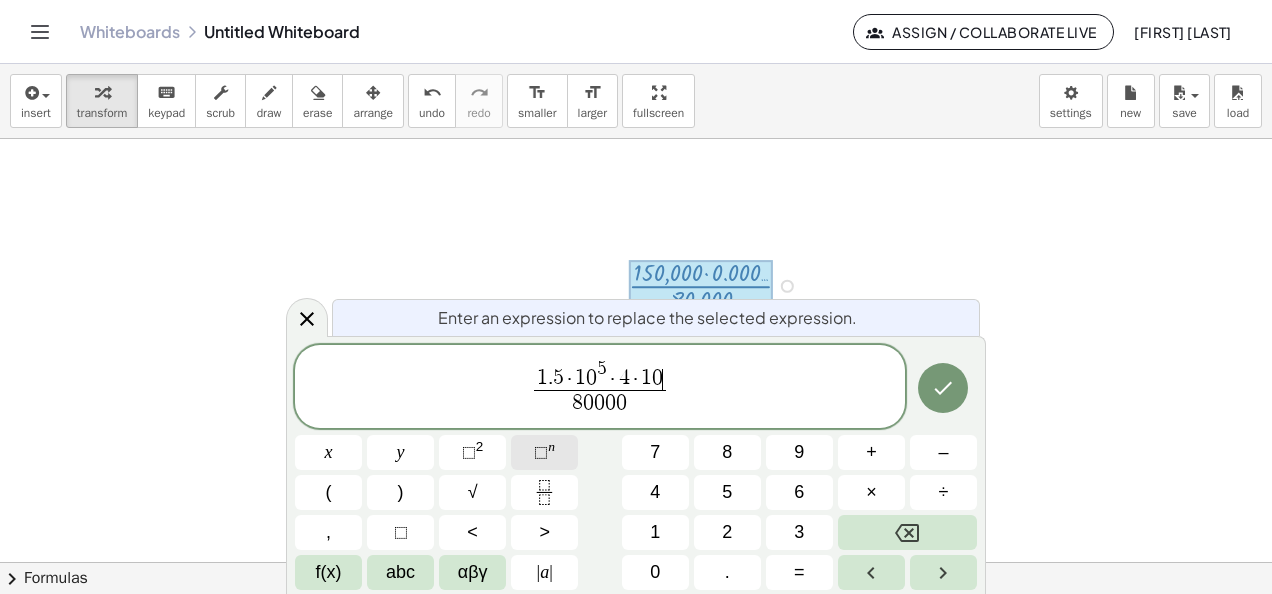click on "⬚" at bounding box center [541, 452] 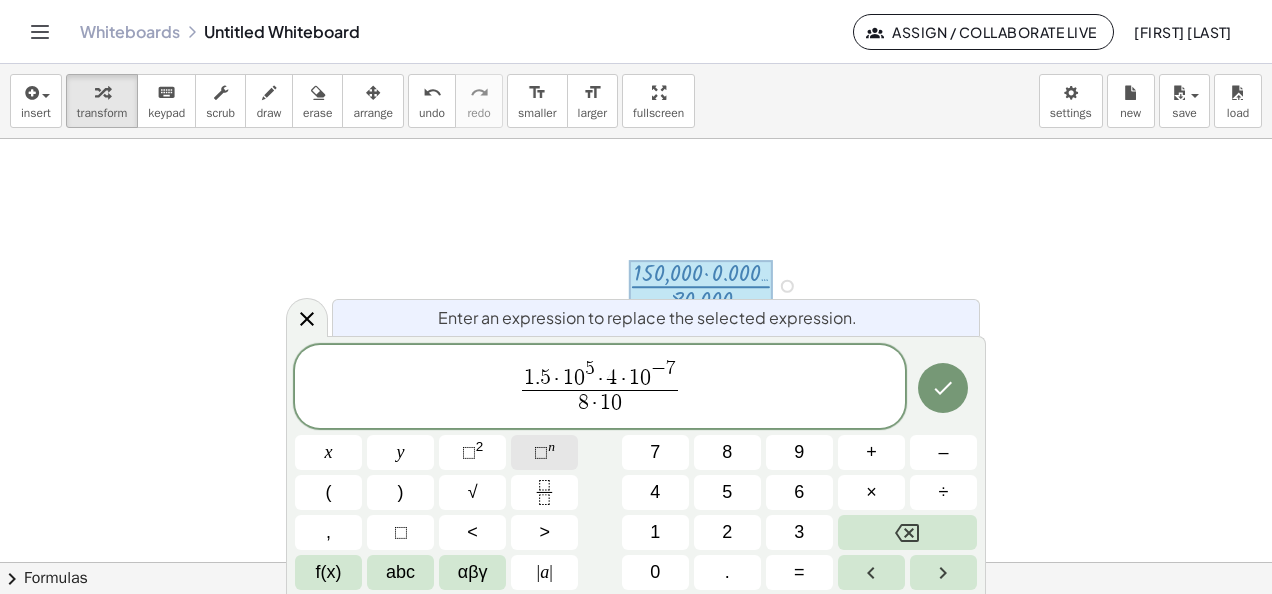 click on "⬚" at bounding box center [541, 452] 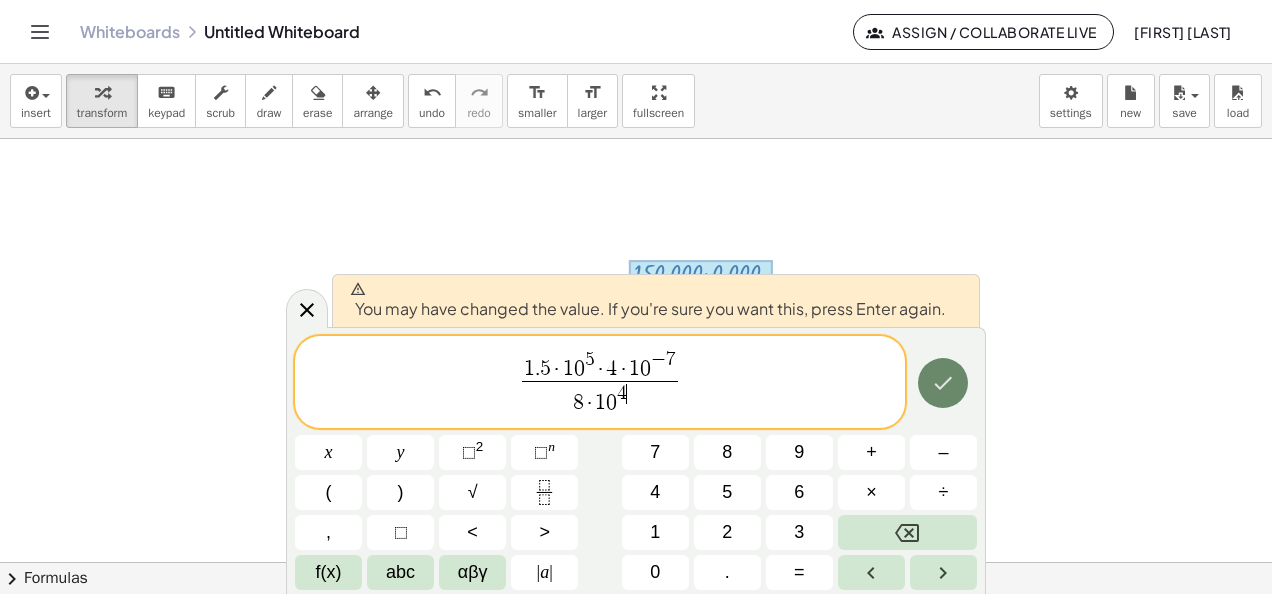 click 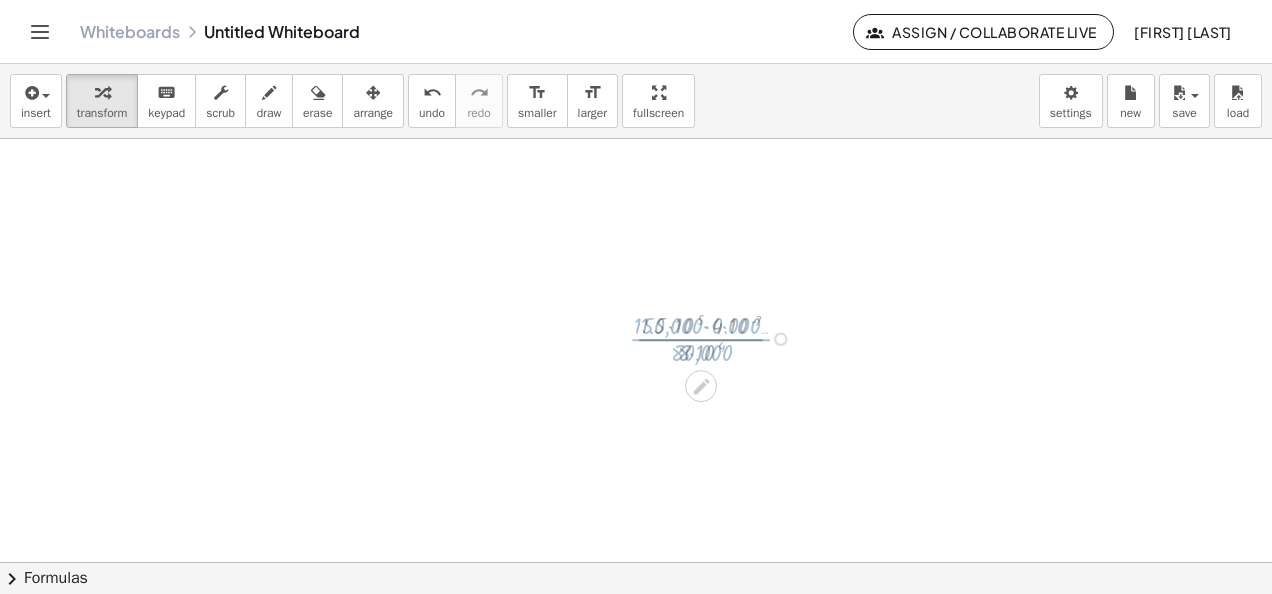 scroll, scrollTop: 724, scrollLeft: 0, axis: vertical 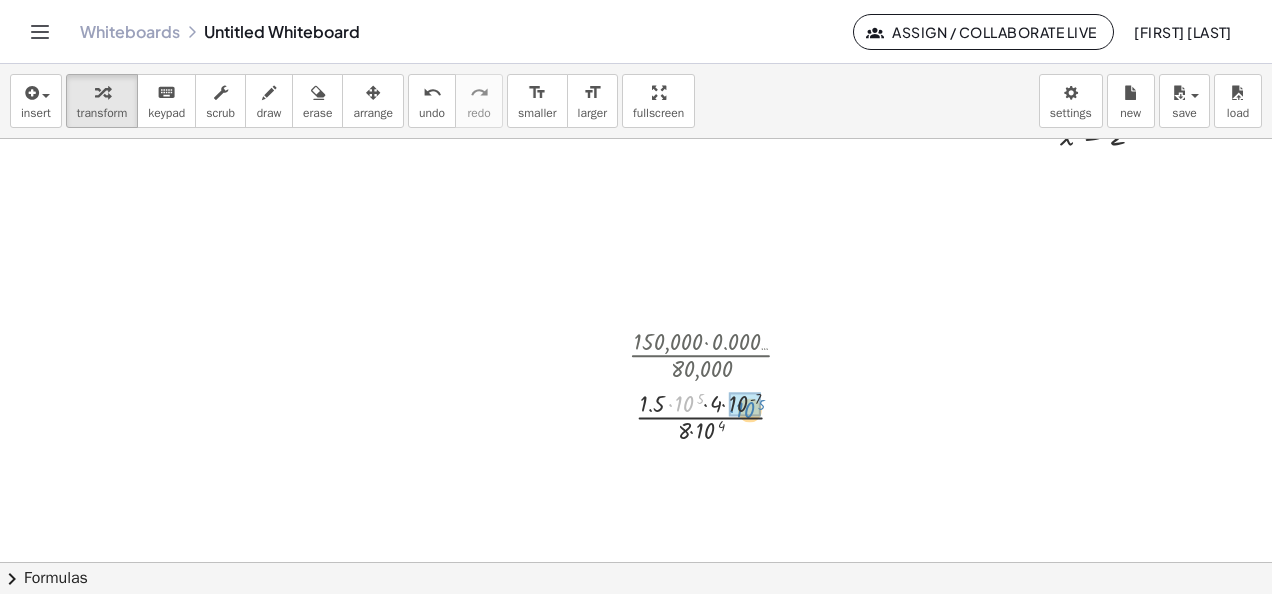 drag, startPoint x: 680, startPoint y: 405, endPoint x: 741, endPoint y: 411, distance: 61.294373 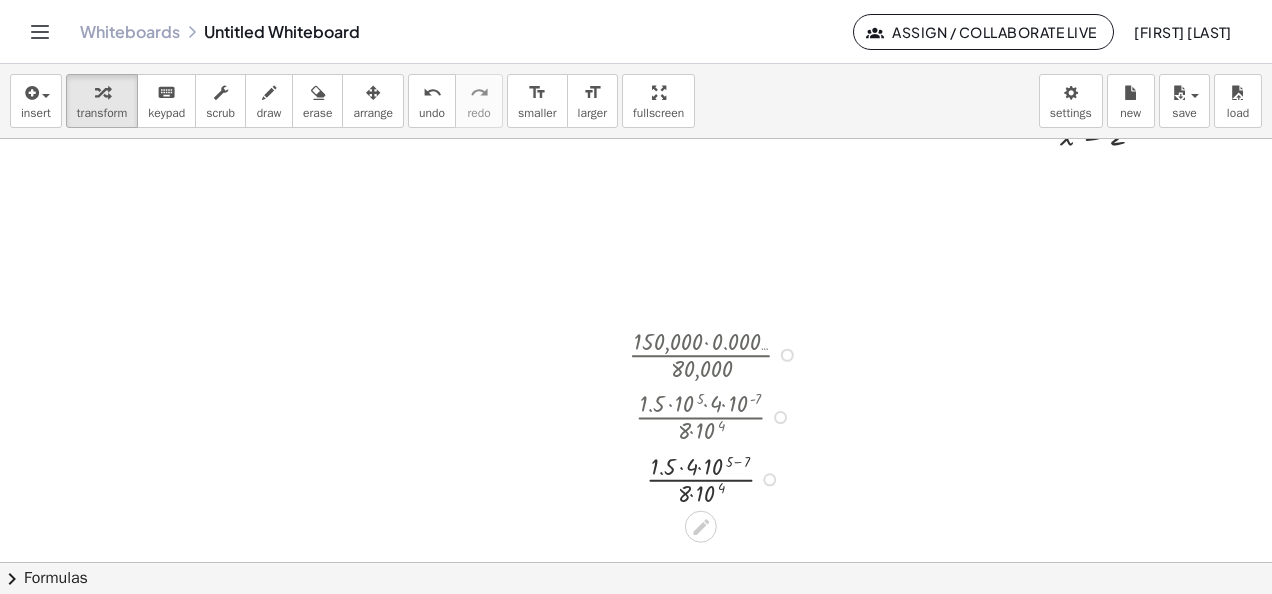 click at bounding box center [718, 478] 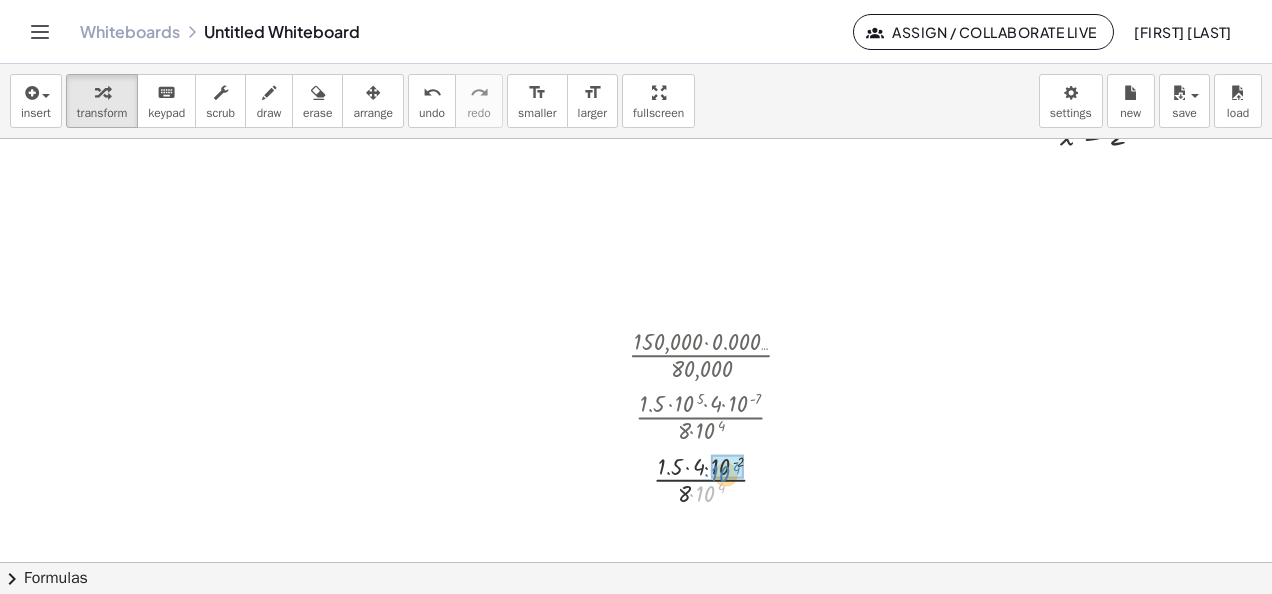 drag, startPoint x: 710, startPoint y: 490, endPoint x: 726, endPoint y: 470, distance: 25.612497 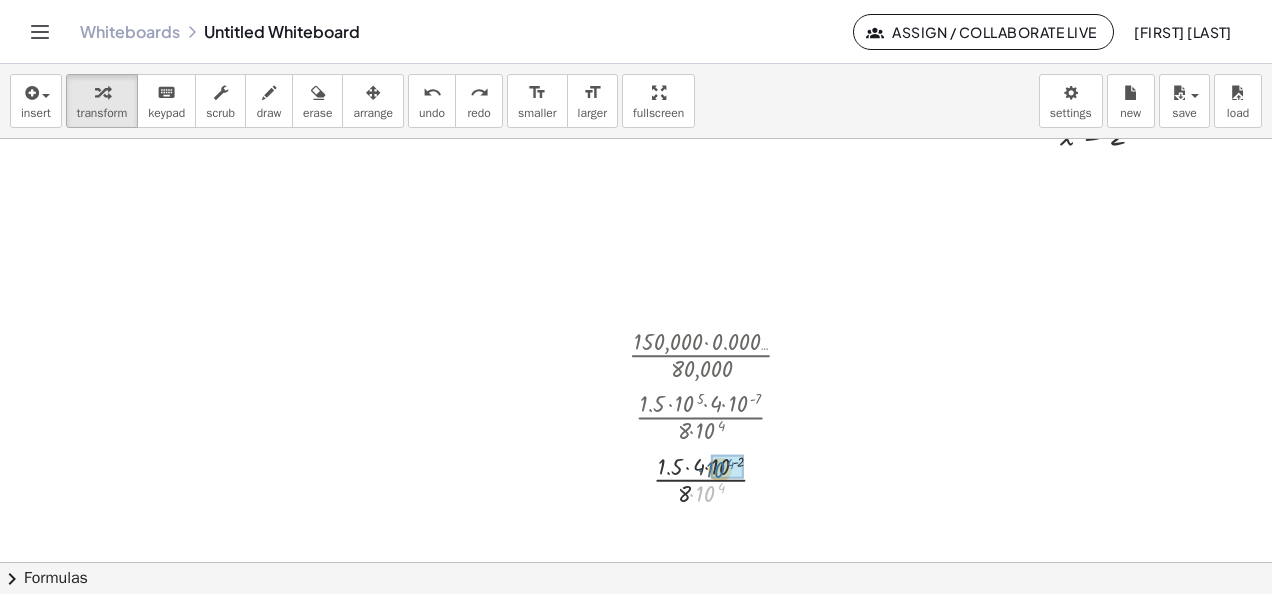 drag, startPoint x: 708, startPoint y: 492, endPoint x: 718, endPoint y: 468, distance: 26 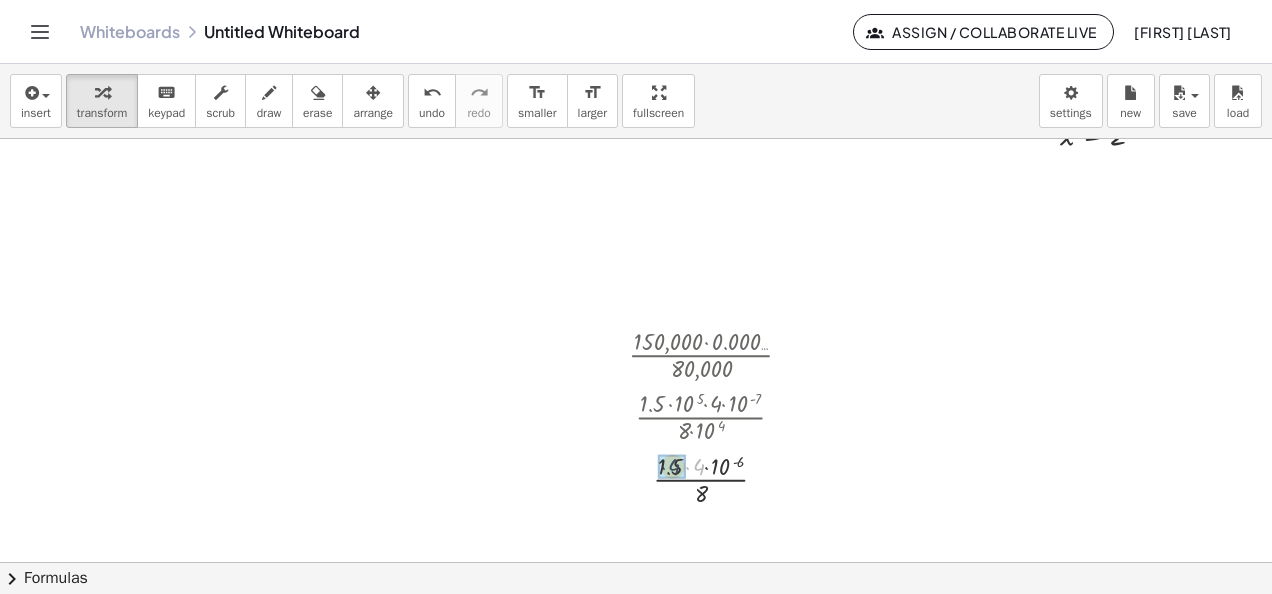 drag, startPoint x: 702, startPoint y: 466, endPoint x: 691, endPoint y: 466, distance: 11 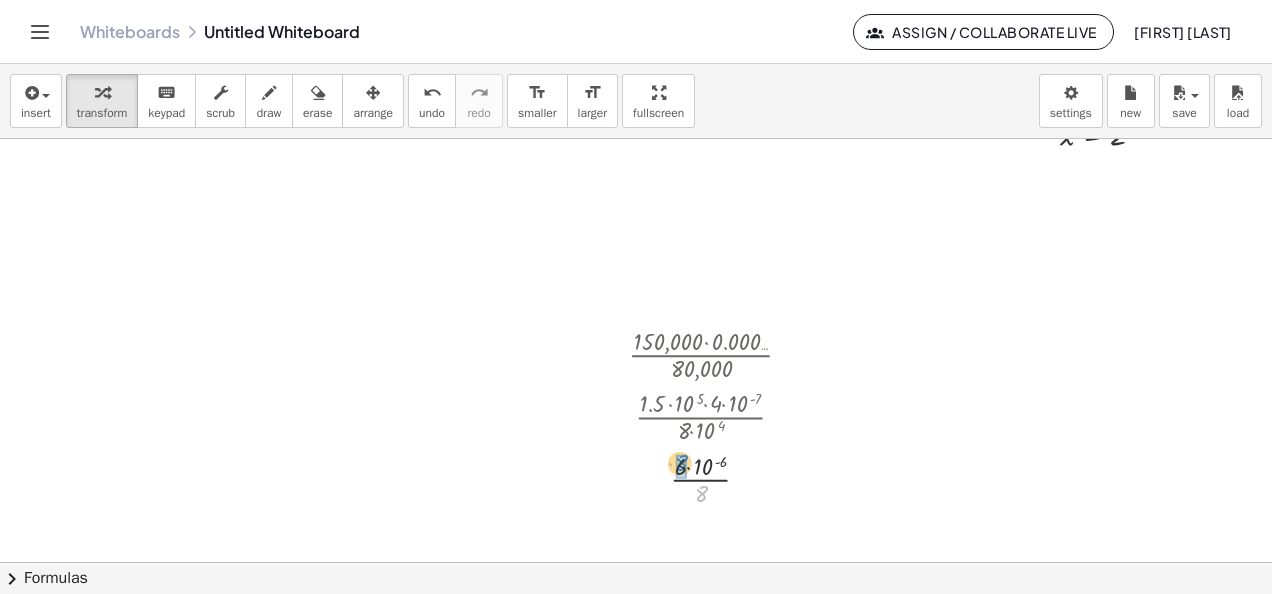 drag, startPoint x: 702, startPoint y: 491, endPoint x: 682, endPoint y: 461, distance: 36.05551 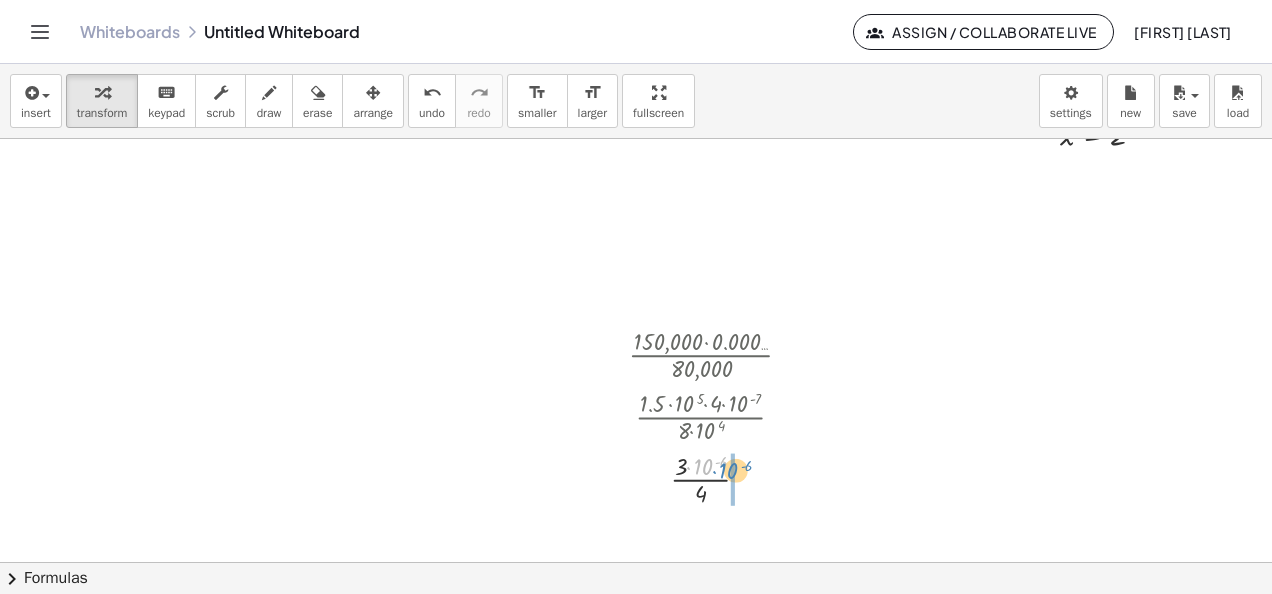 drag, startPoint x: 701, startPoint y: 468, endPoint x: 726, endPoint y: 472, distance: 25.317978 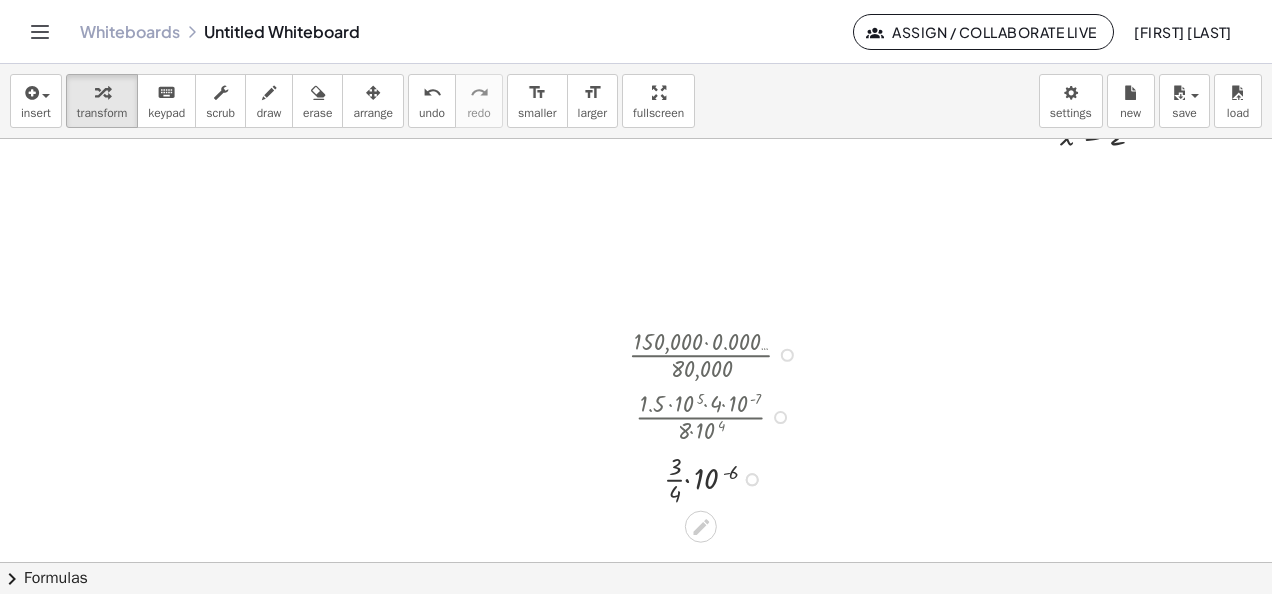 click at bounding box center (718, 478) 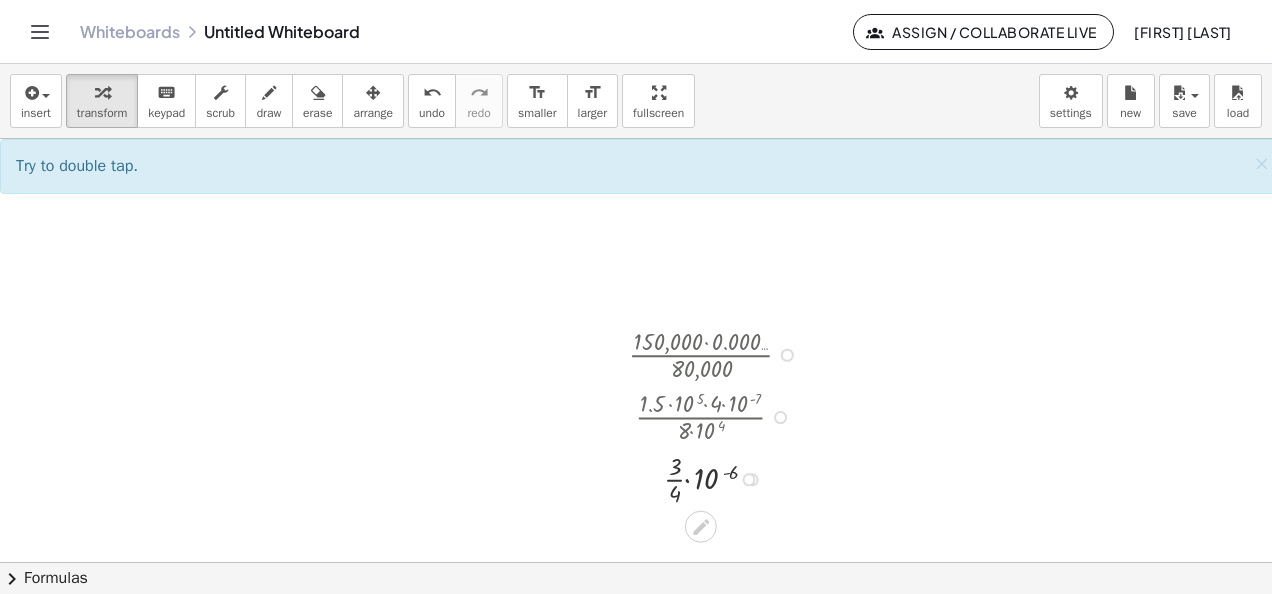 click at bounding box center (718, 478) 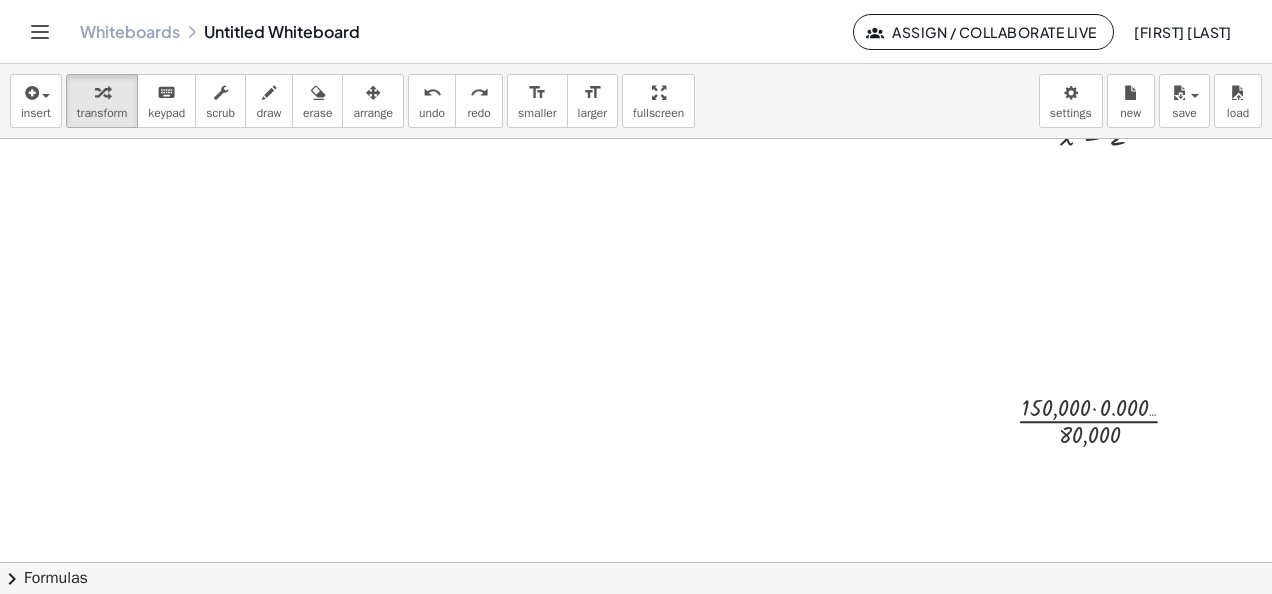 click at bounding box center [641, 51] 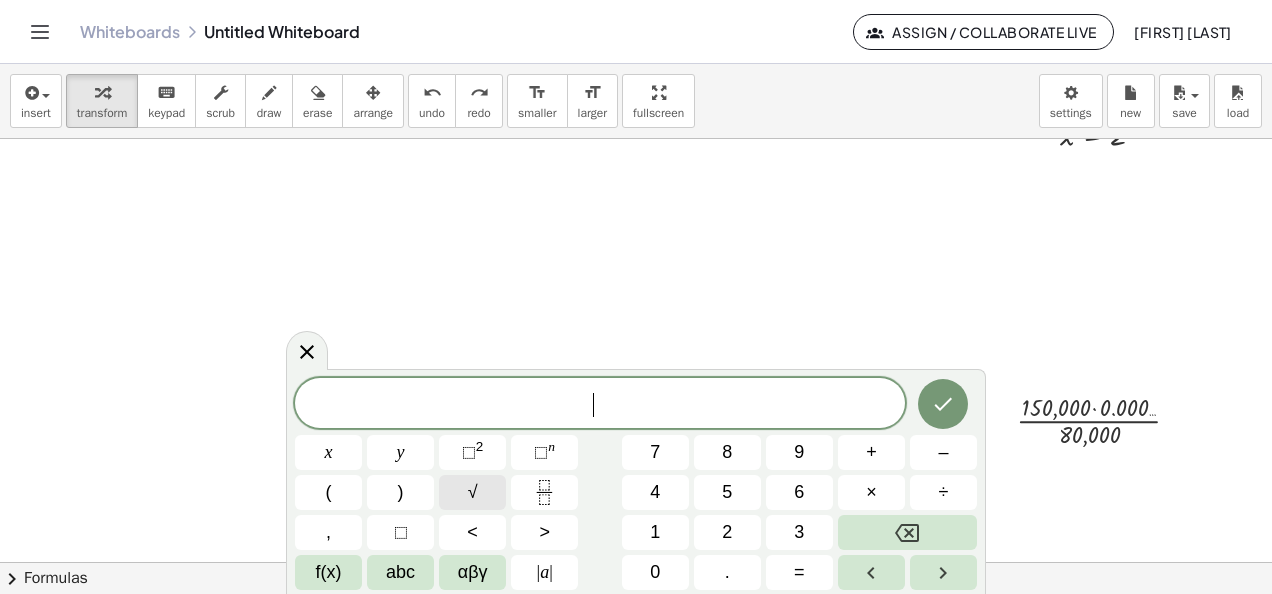 click on "√" at bounding box center [472, 492] 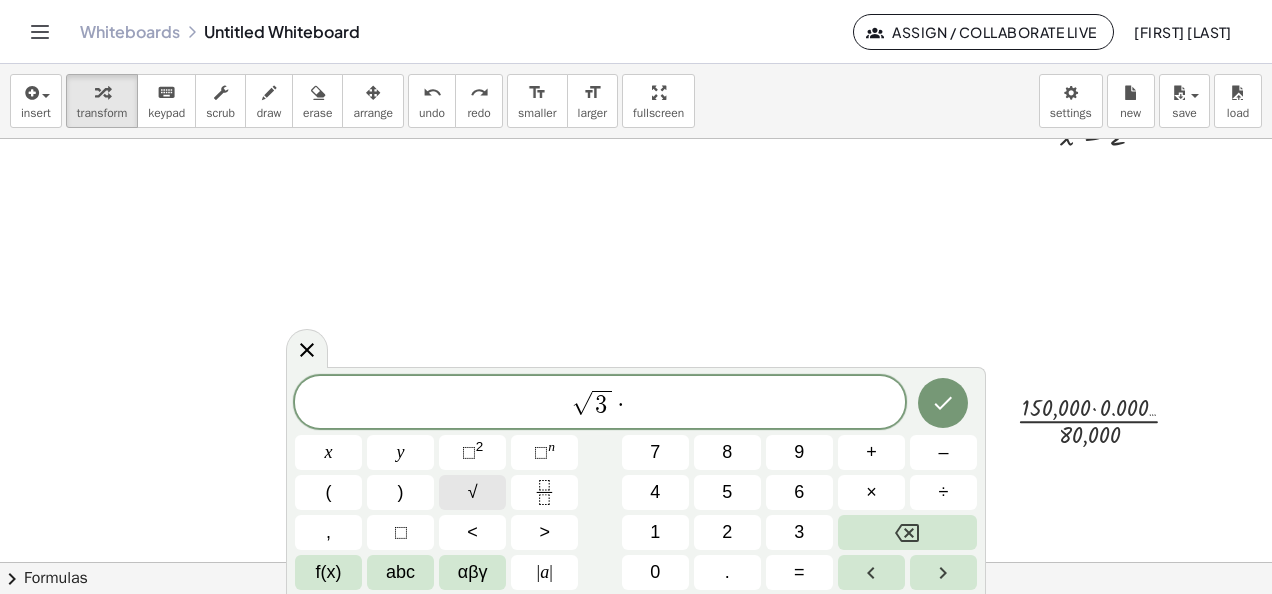 click on "√" at bounding box center (472, 492) 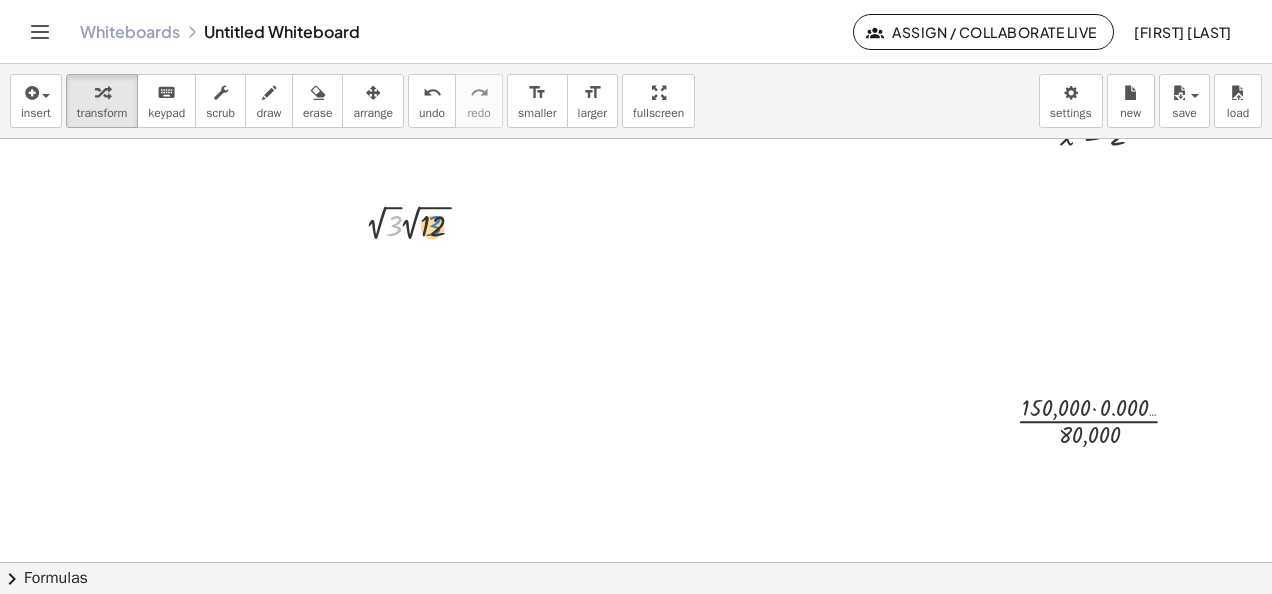 drag, startPoint x: 398, startPoint y: 224, endPoint x: 438, endPoint y: 224, distance: 40 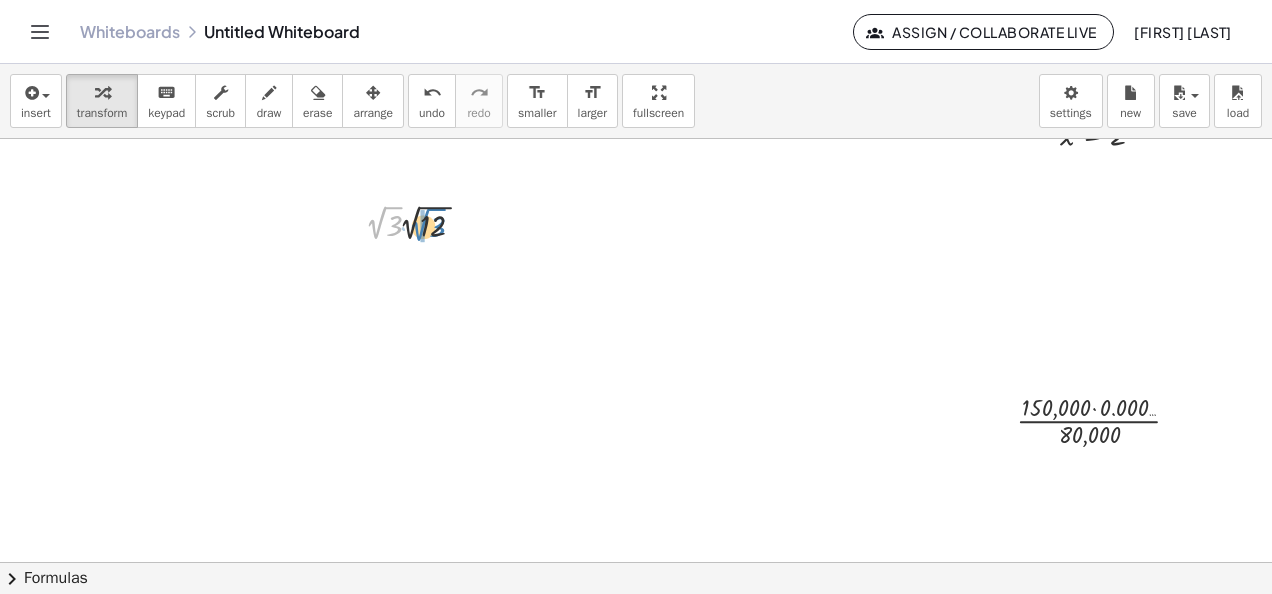 drag, startPoint x: 384, startPoint y: 216, endPoint x: 428, endPoint y: 218, distance: 44.04543 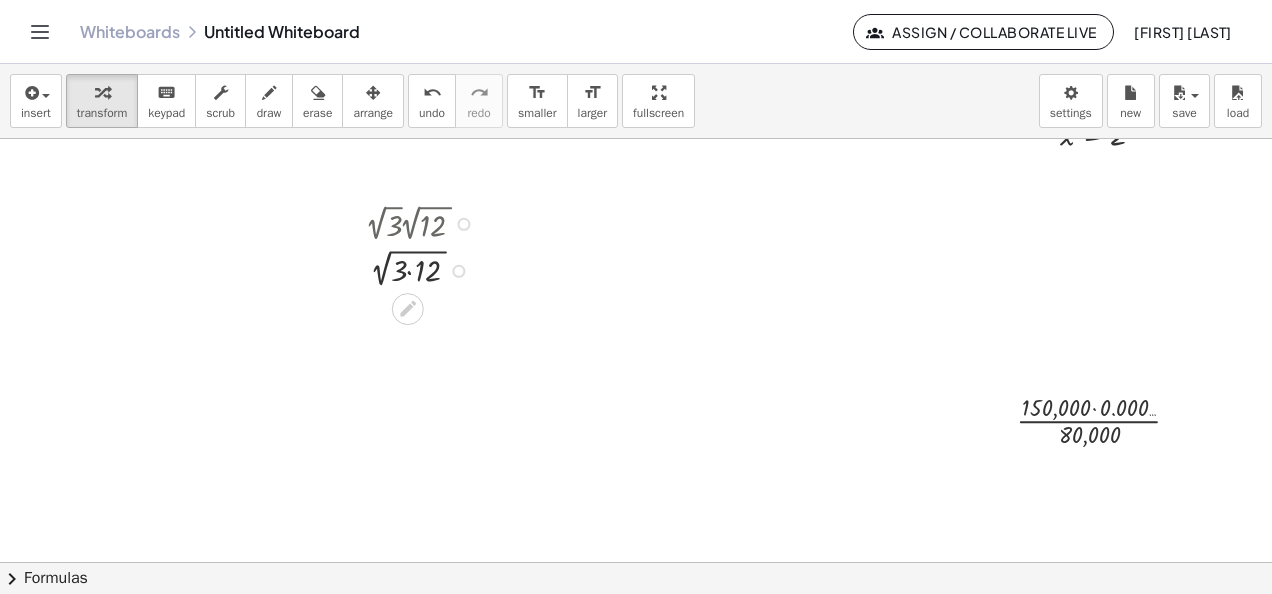 click at bounding box center (424, 269) 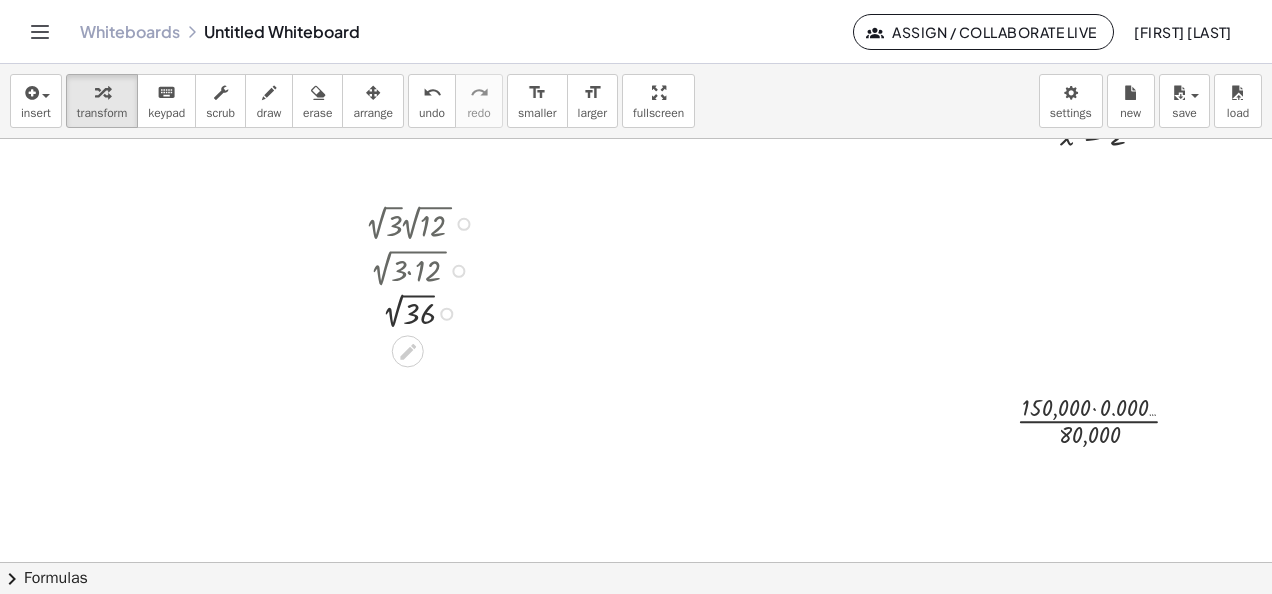click at bounding box center [424, 312] 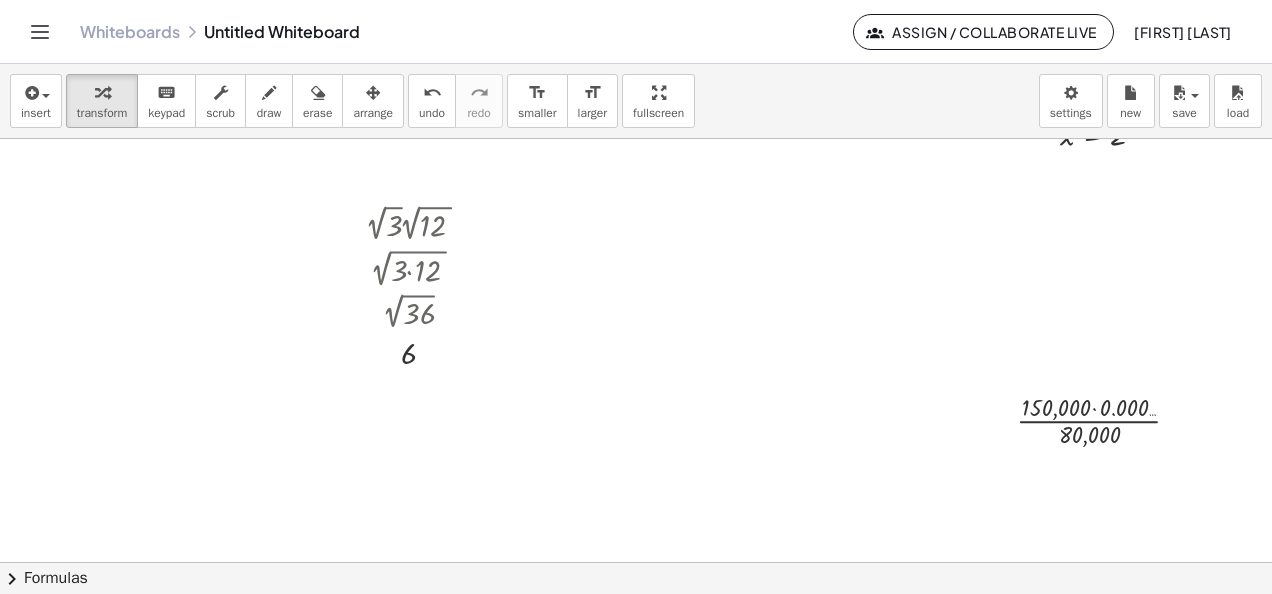 click at bounding box center [641, 51] 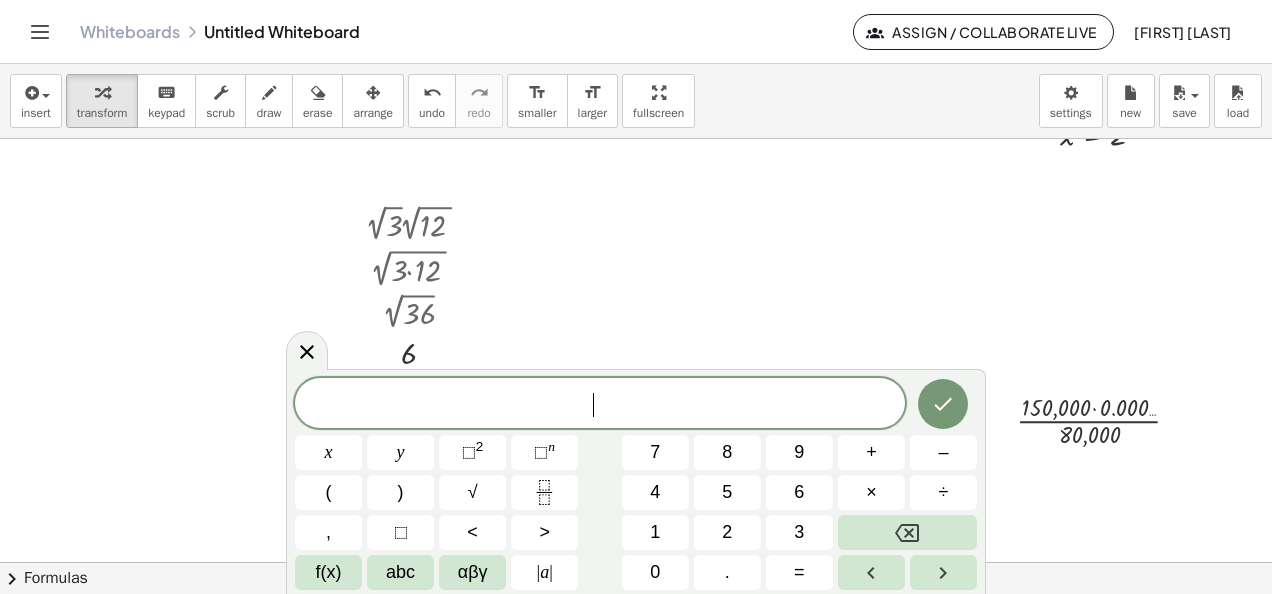 click at bounding box center [641, 51] 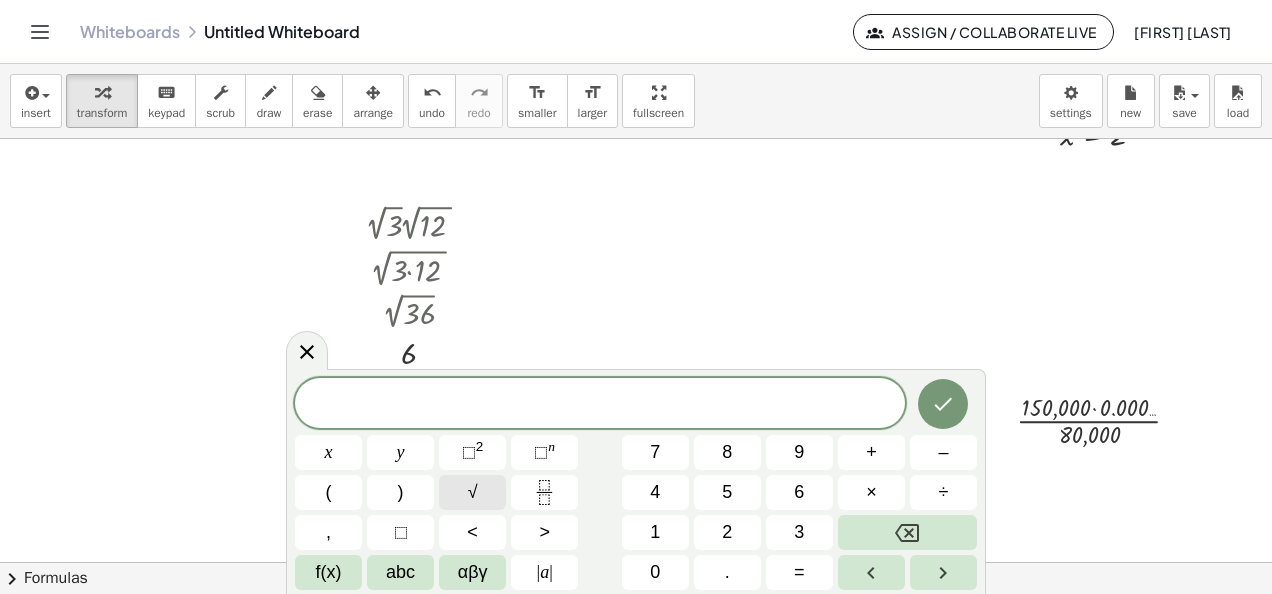 click on "√" at bounding box center (472, 492) 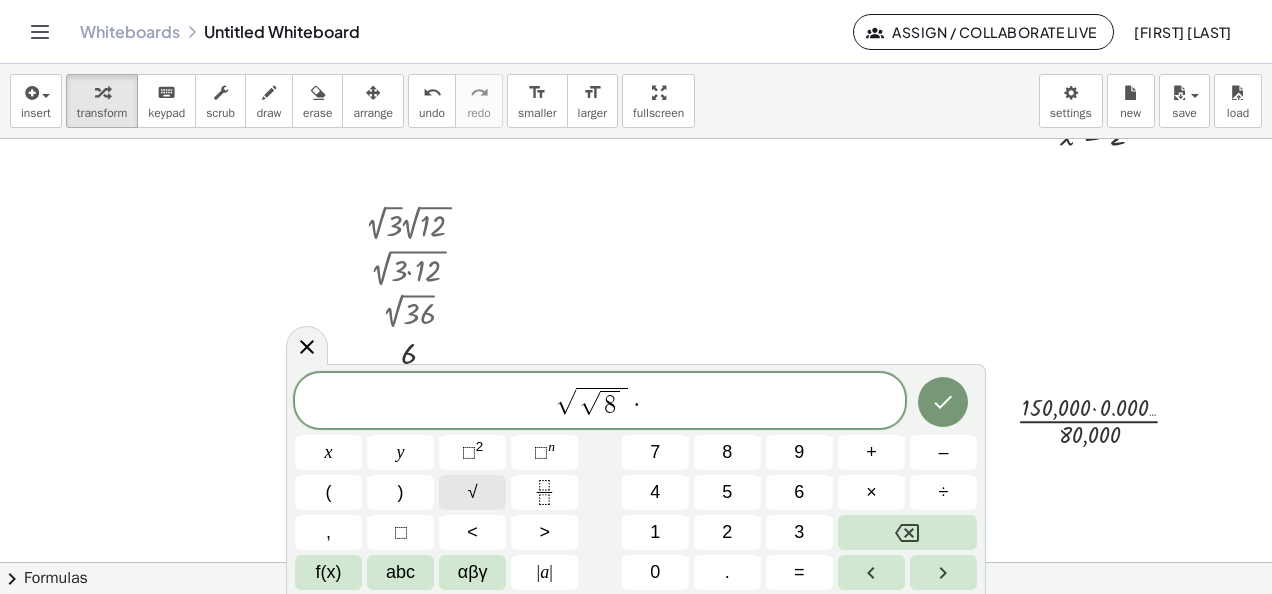 click on "√" at bounding box center [472, 492] 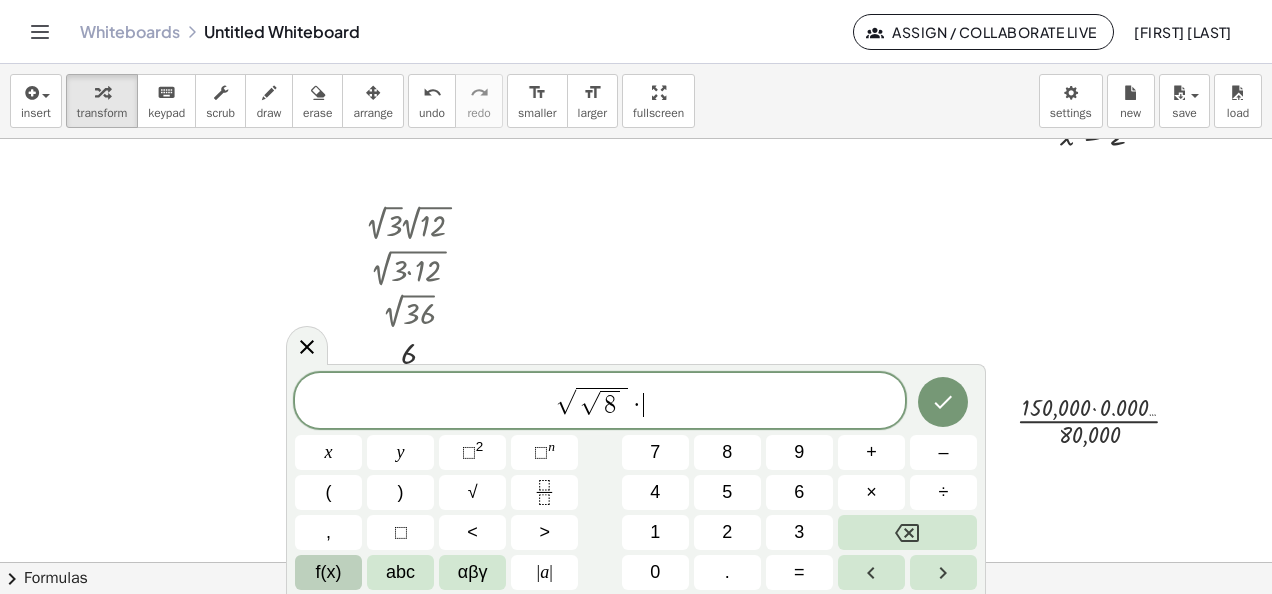 click on "f(x)" at bounding box center [328, 572] 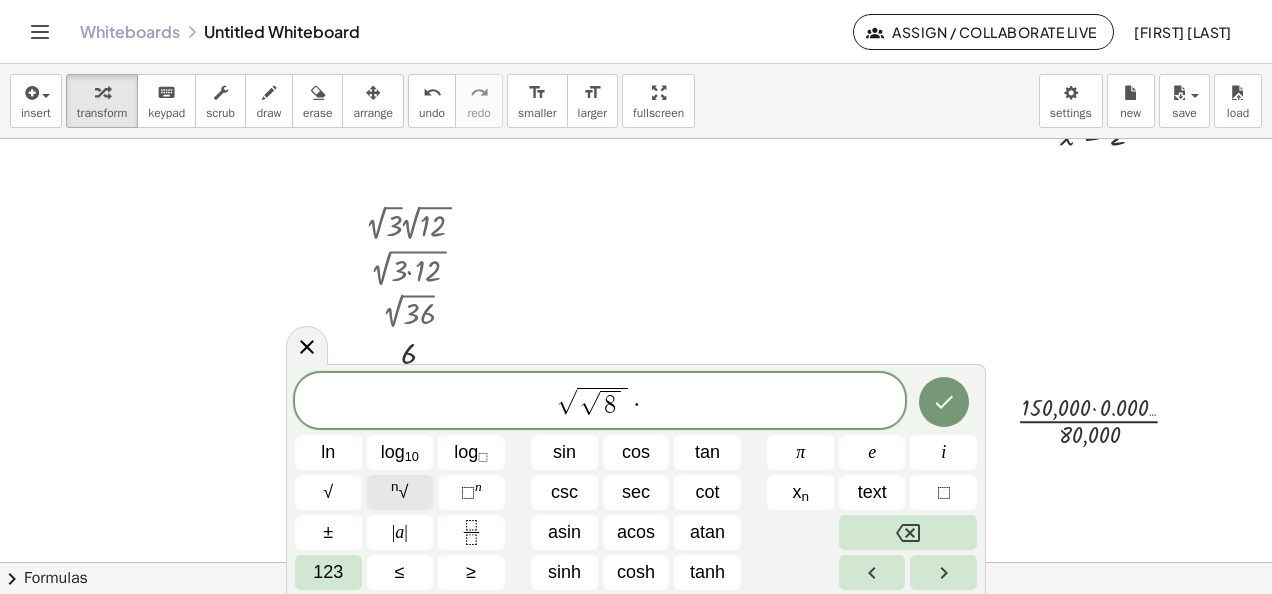 click on "n √" at bounding box center (400, 492) 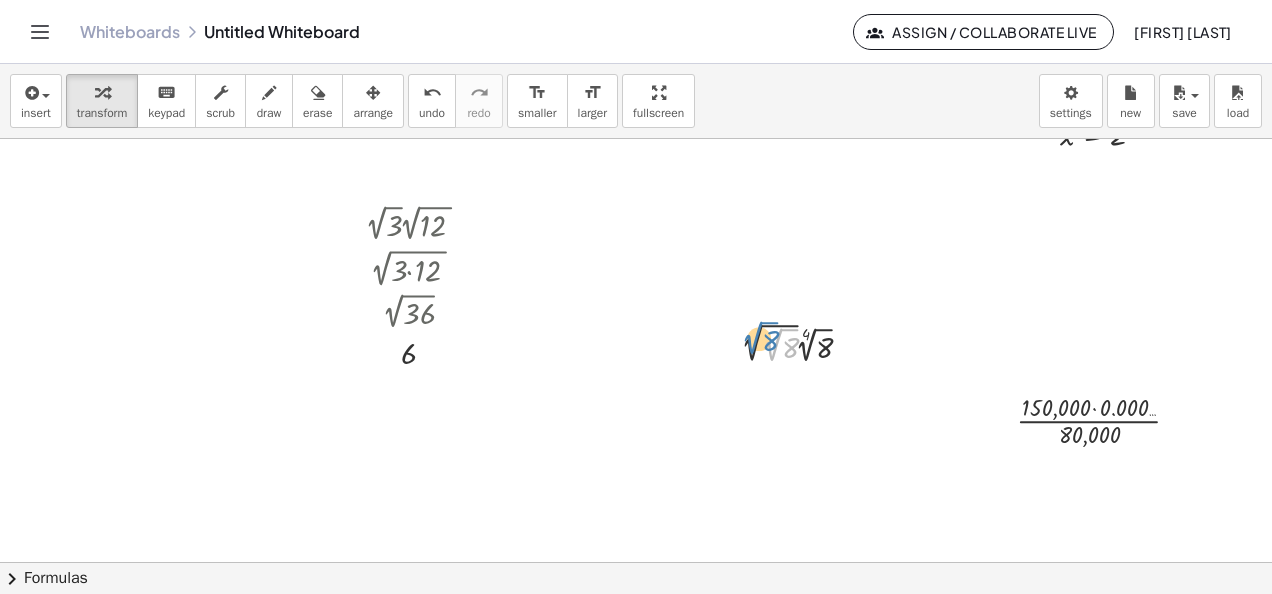 drag, startPoint x: 774, startPoint y: 347, endPoint x: 754, endPoint y: 340, distance: 21.189621 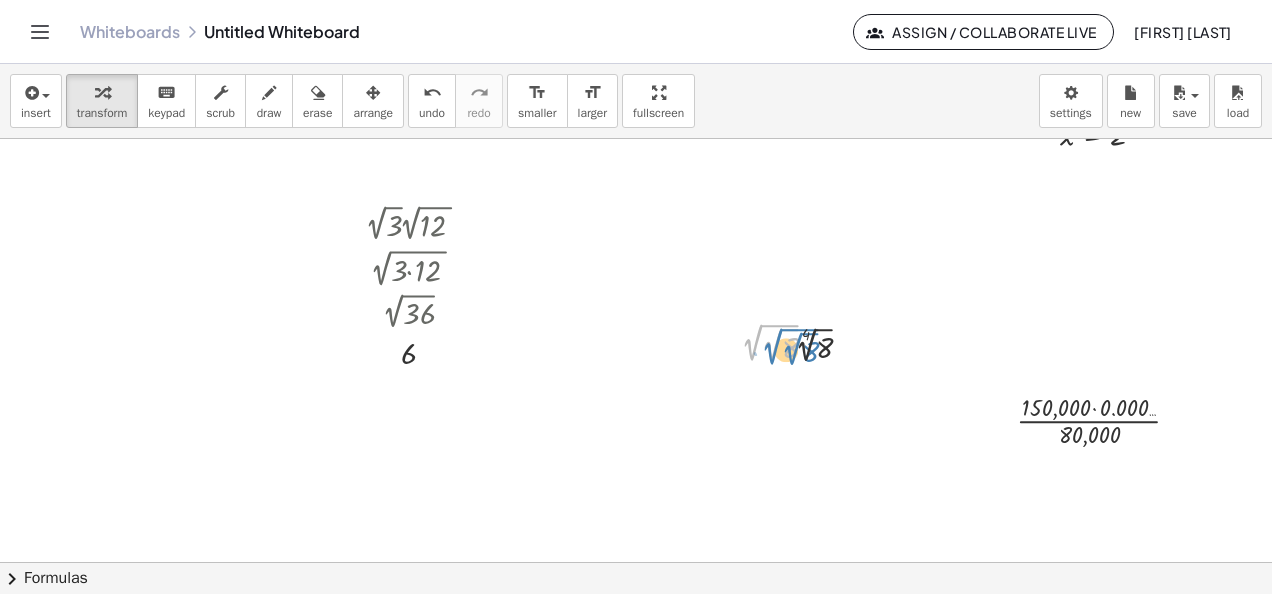 drag, startPoint x: 752, startPoint y: 343, endPoint x: 772, endPoint y: 347, distance: 20.396078 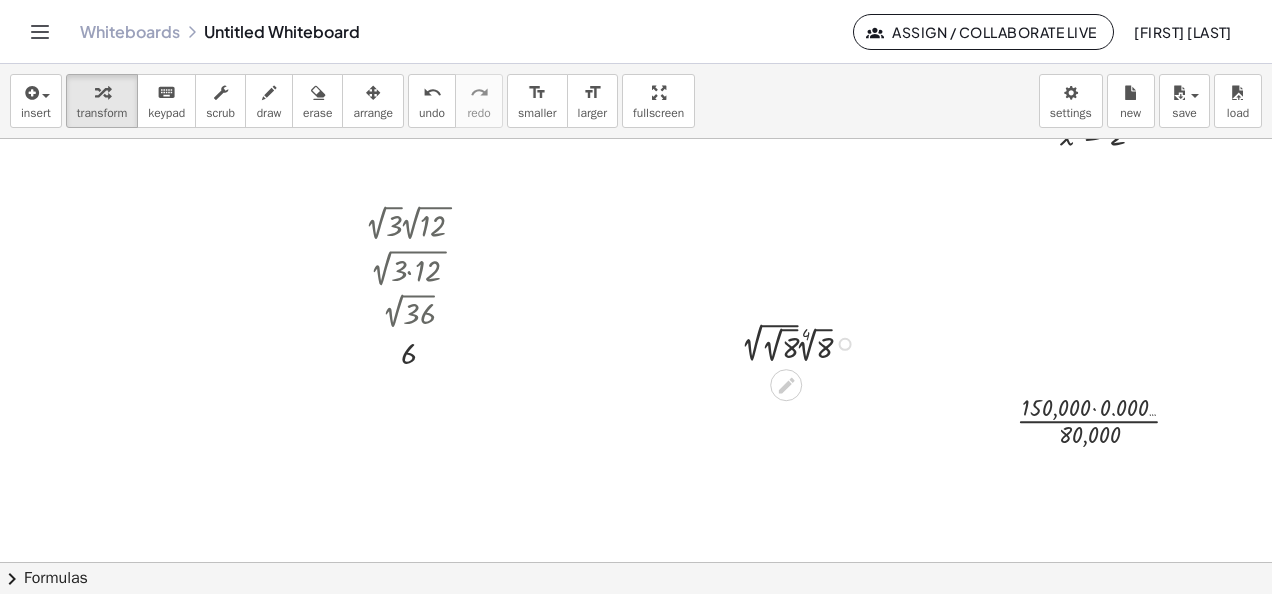 click at bounding box center (803, 342) 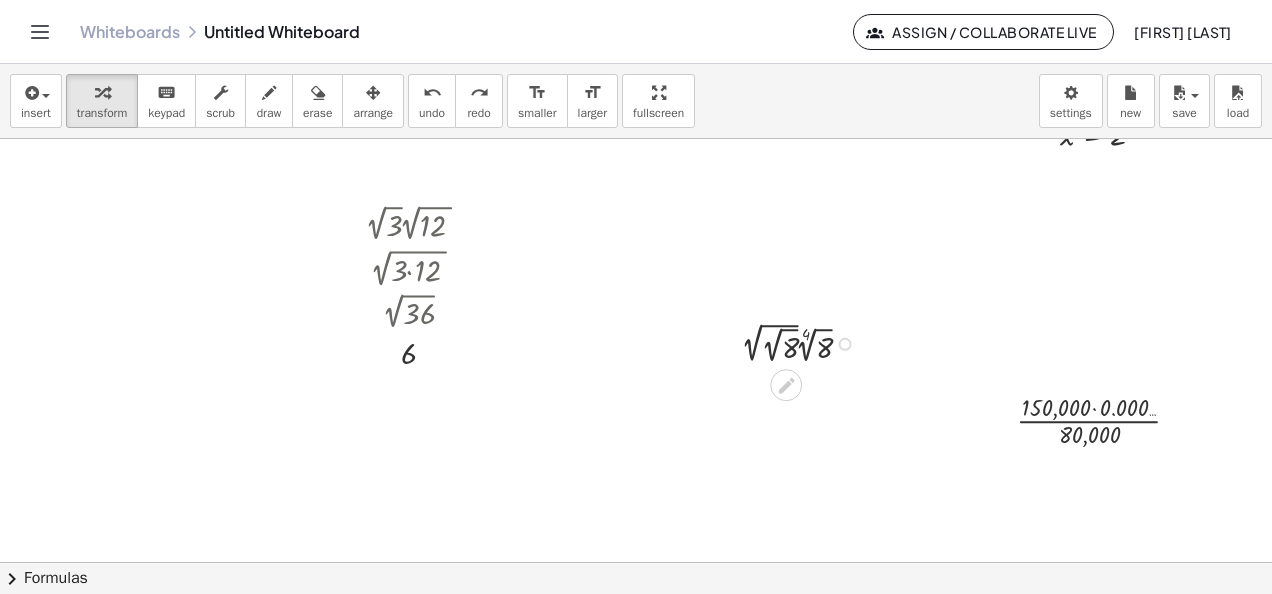 click at bounding box center [803, 342] 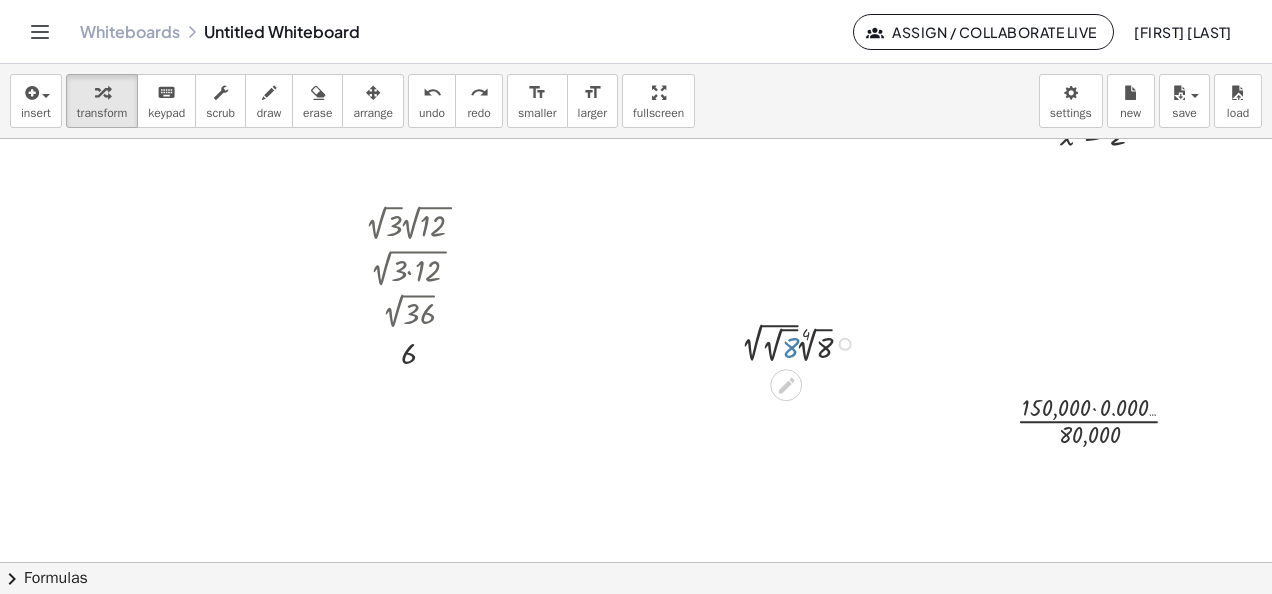 click at bounding box center [803, 342] 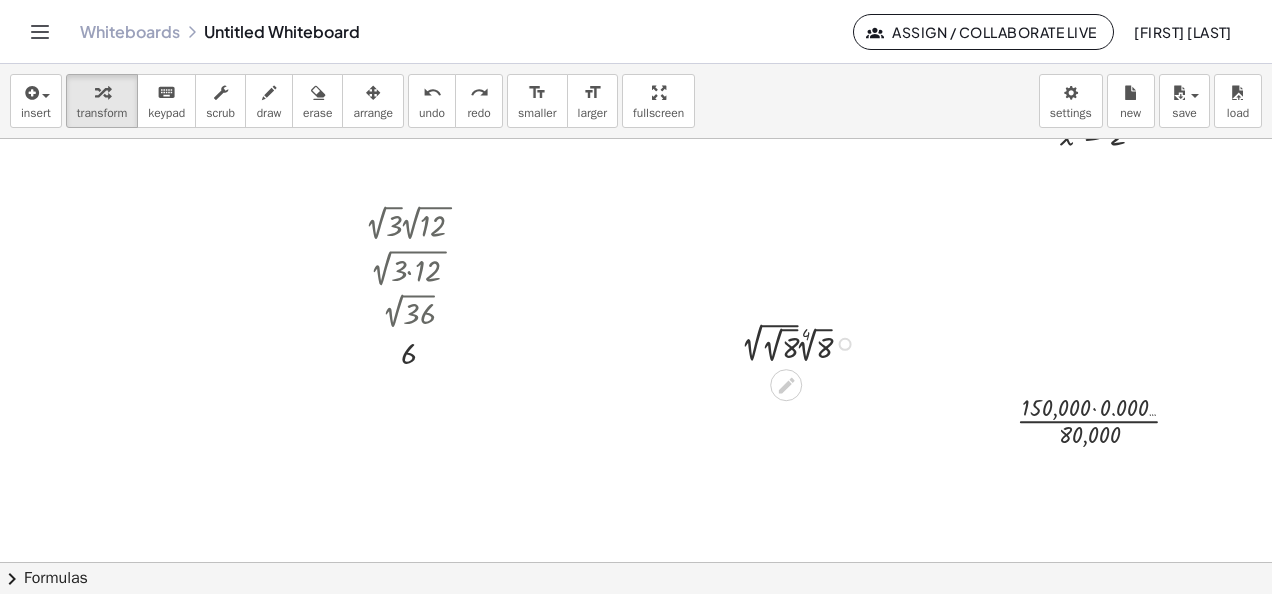 click at bounding box center [845, 344] 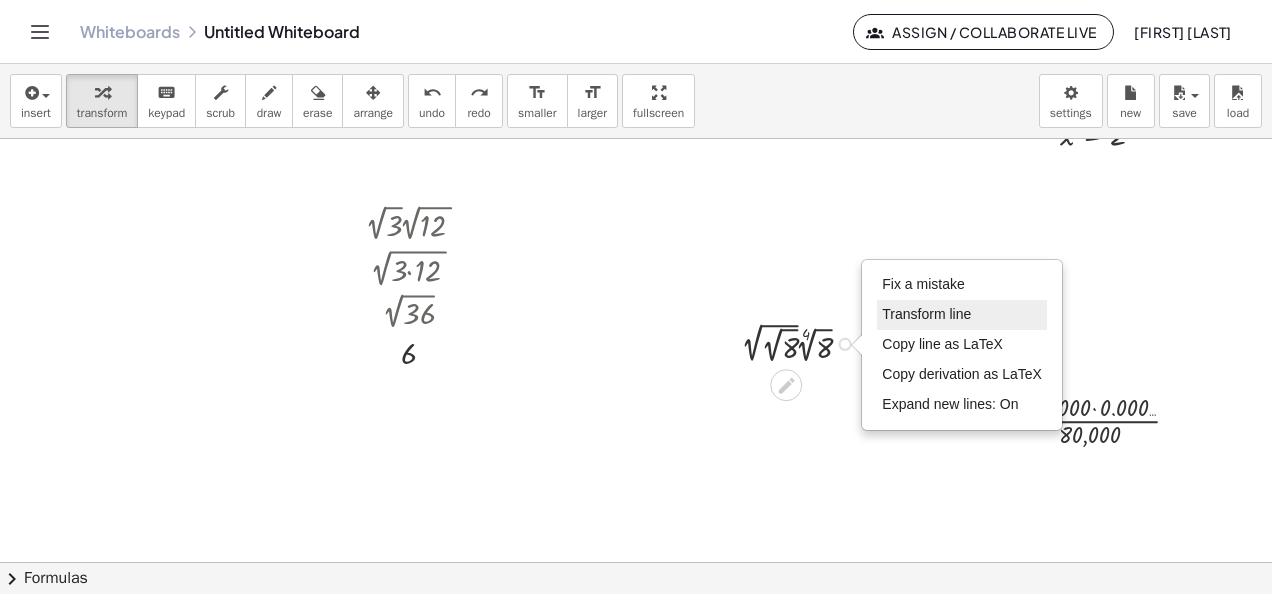 click on "Transform line" at bounding box center (962, 315) 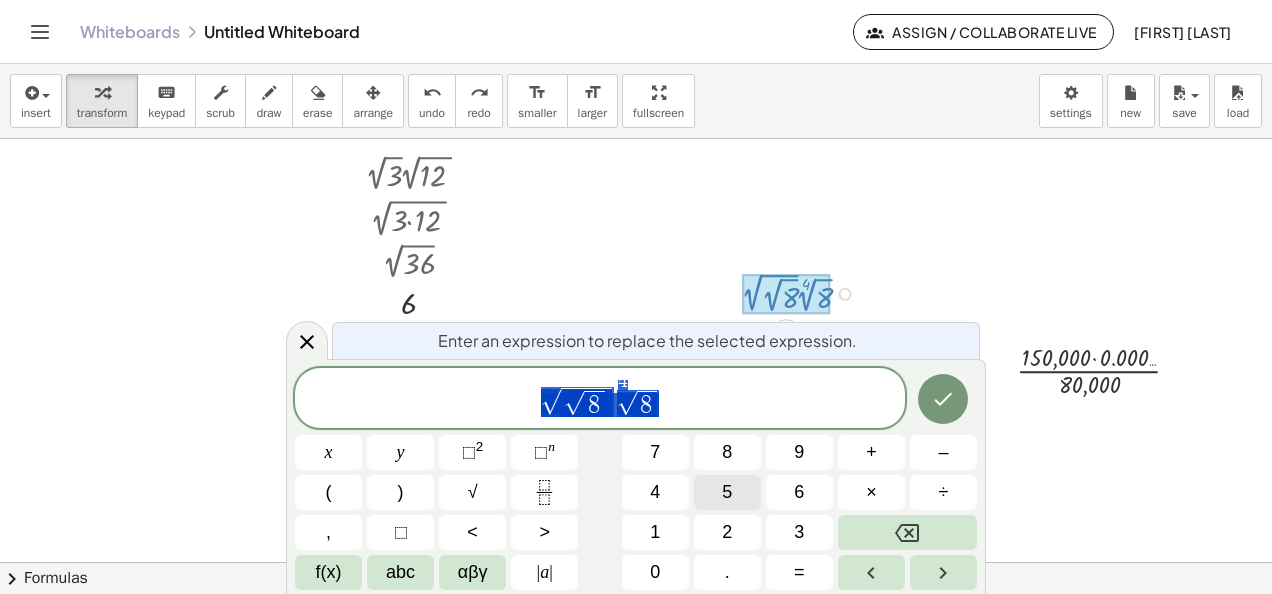 scroll, scrollTop: 776, scrollLeft: 0, axis: vertical 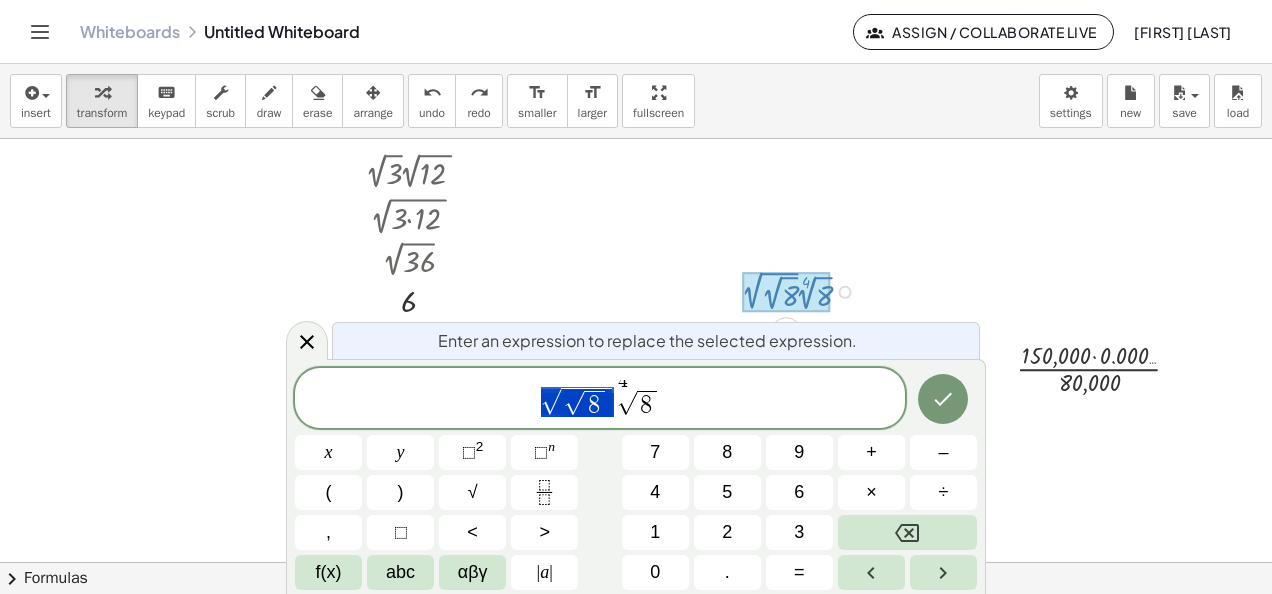 drag, startPoint x: 606, startPoint y: 399, endPoint x: 543, endPoint y: 397, distance: 63.03174 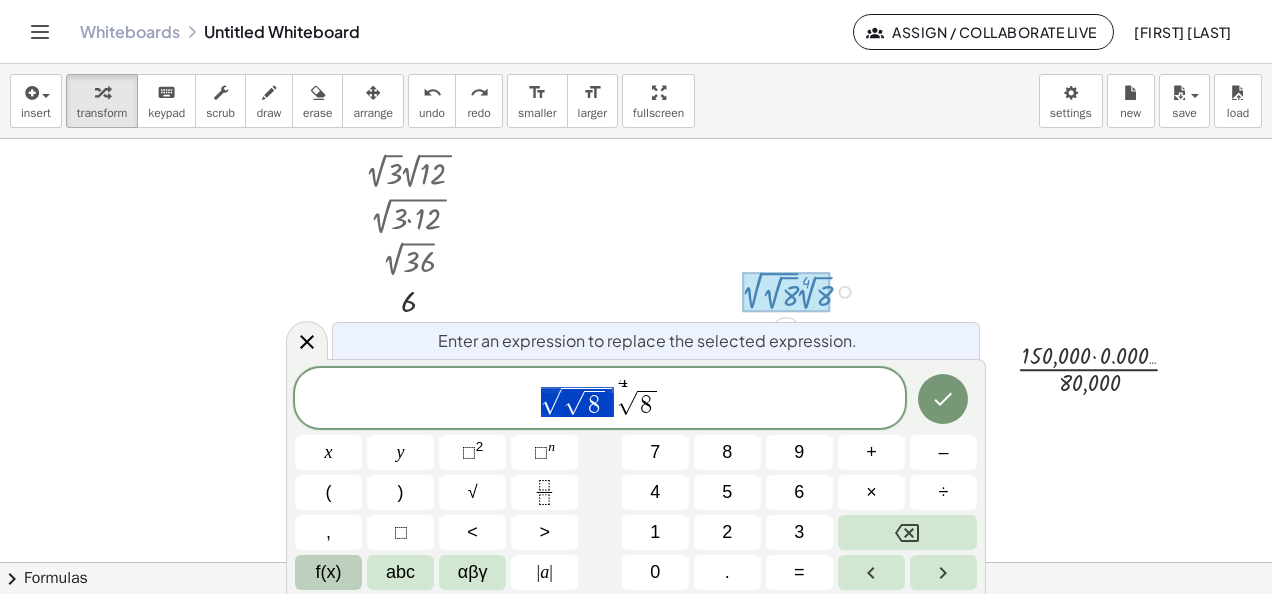 click on "f(x)" at bounding box center (328, 572) 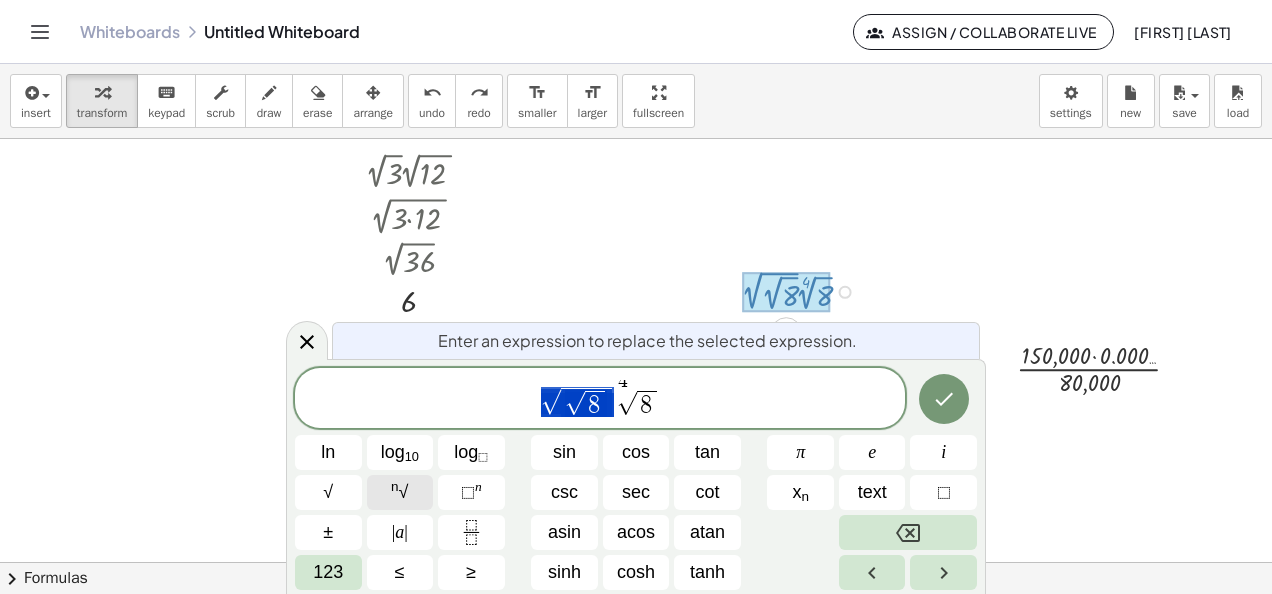 click on "n √" 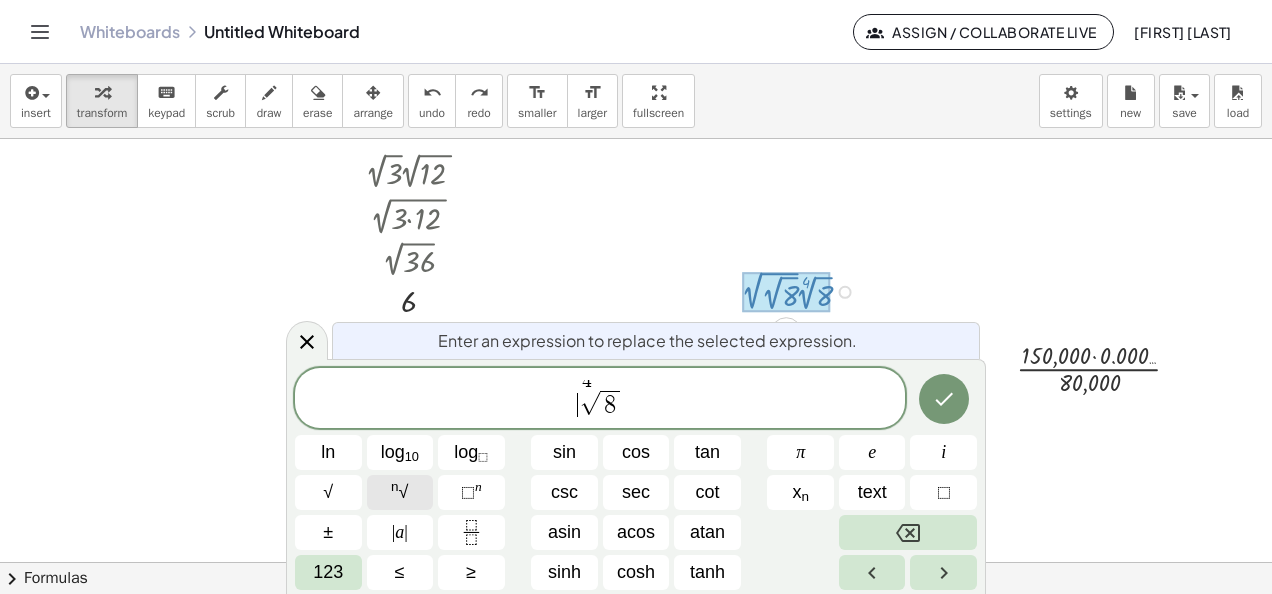 click on "n √" 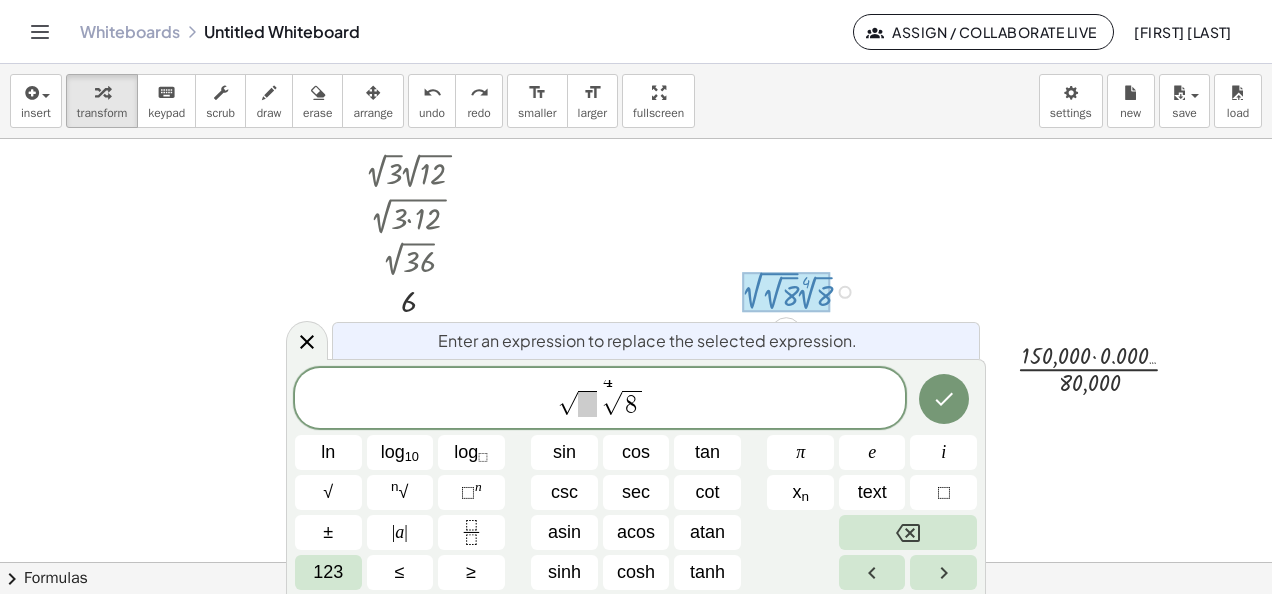 drag, startPoint x: 402, startPoint y: 486, endPoint x: 369, endPoint y: 390, distance: 101.51354 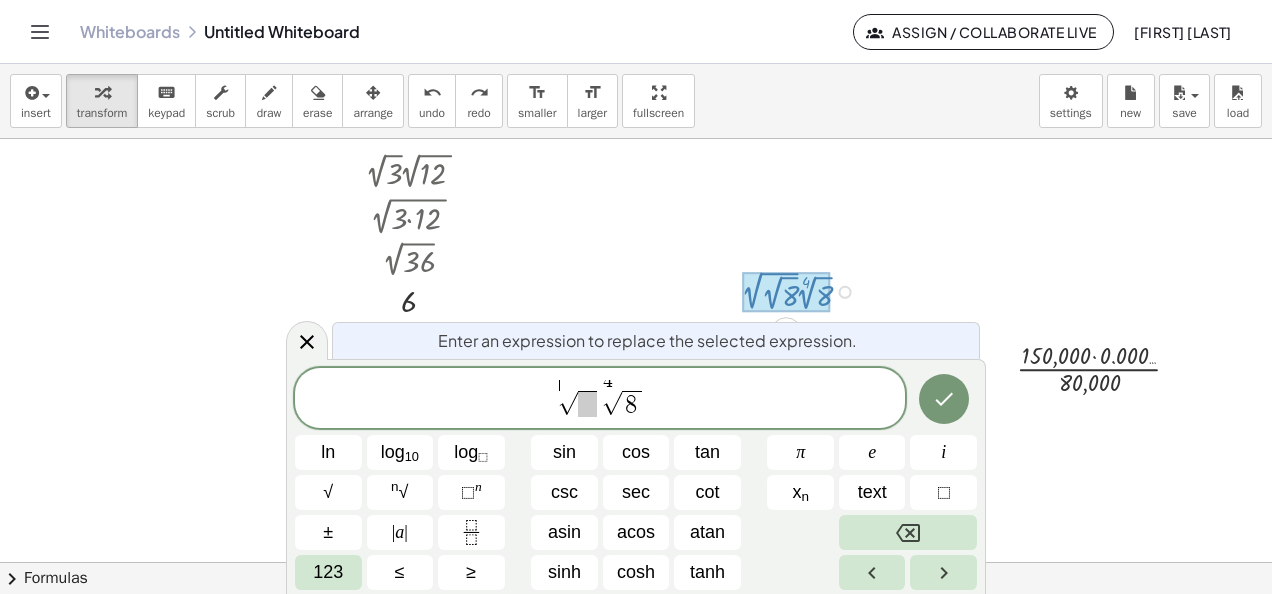 click on "​ √ 4 √ 8" 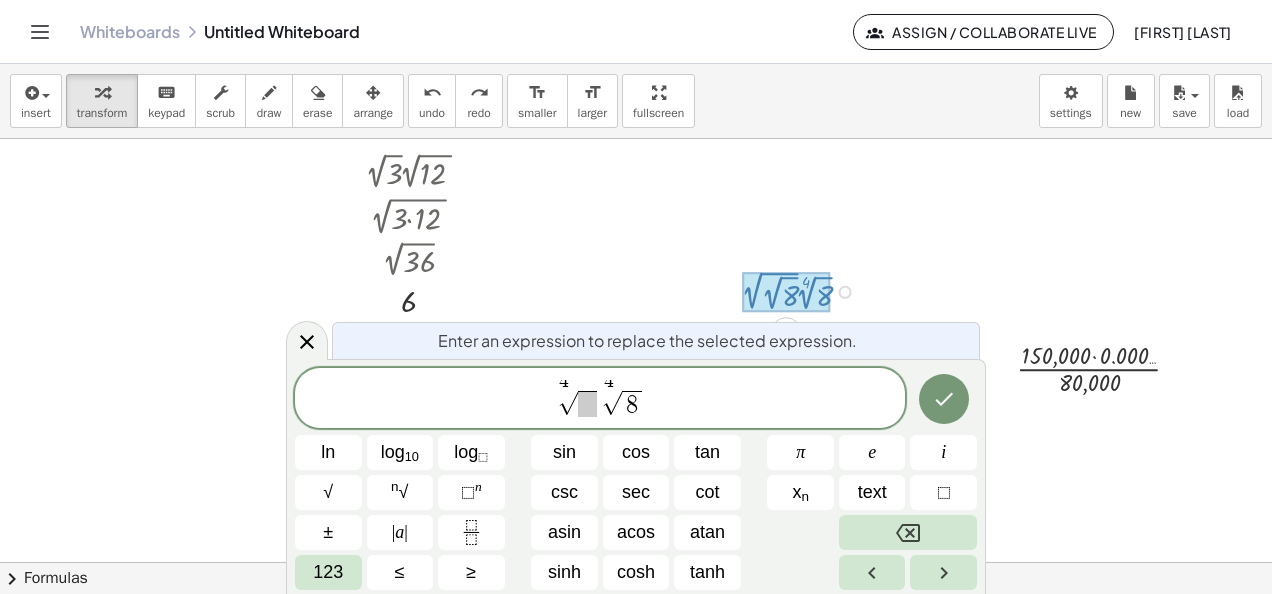 click at bounding box center [587, 404] 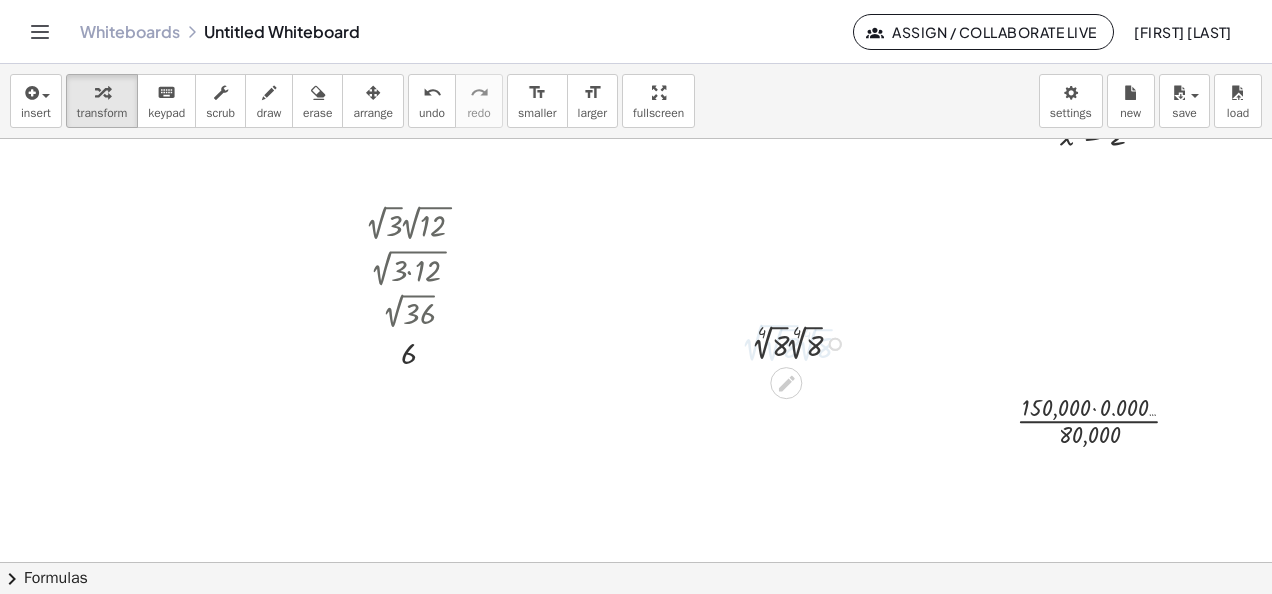 scroll, scrollTop: 724, scrollLeft: 0, axis: vertical 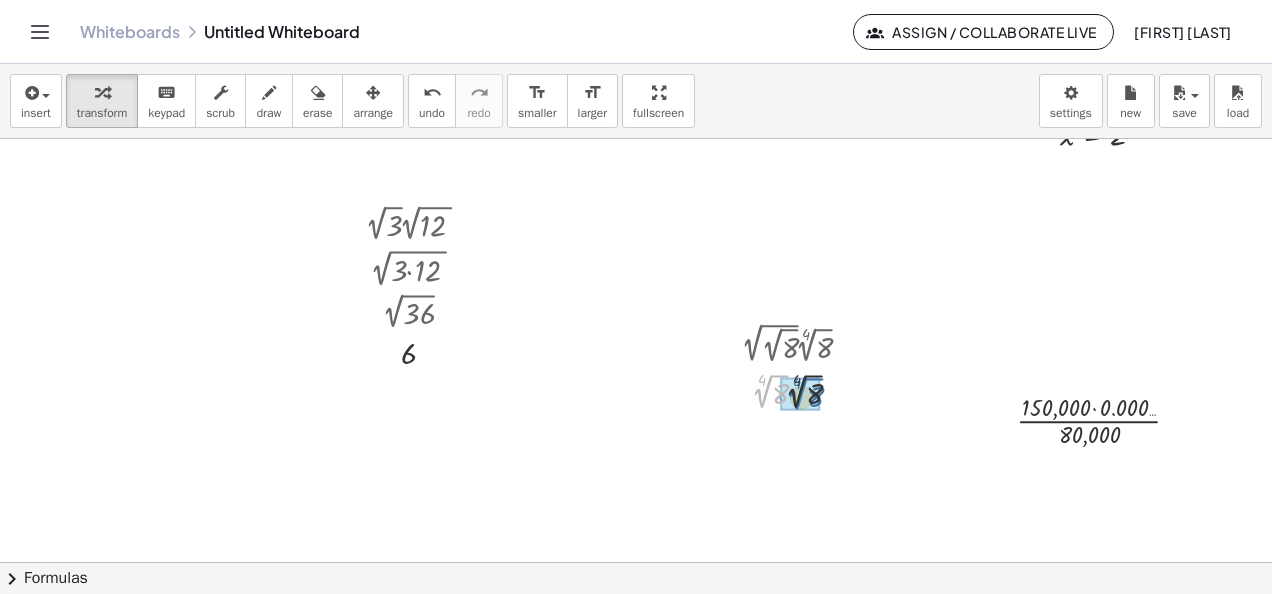 drag, startPoint x: 761, startPoint y: 389, endPoint x: 797, endPoint y: 392, distance: 36.124783 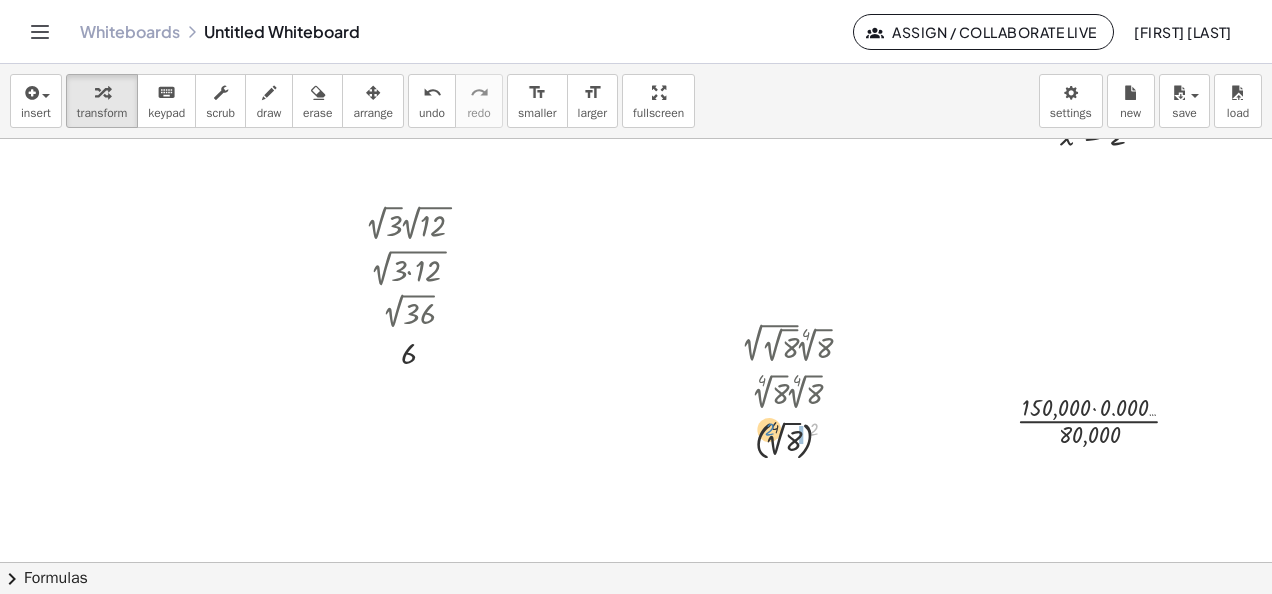 drag, startPoint x: 816, startPoint y: 425, endPoint x: 772, endPoint y: 425, distance: 44 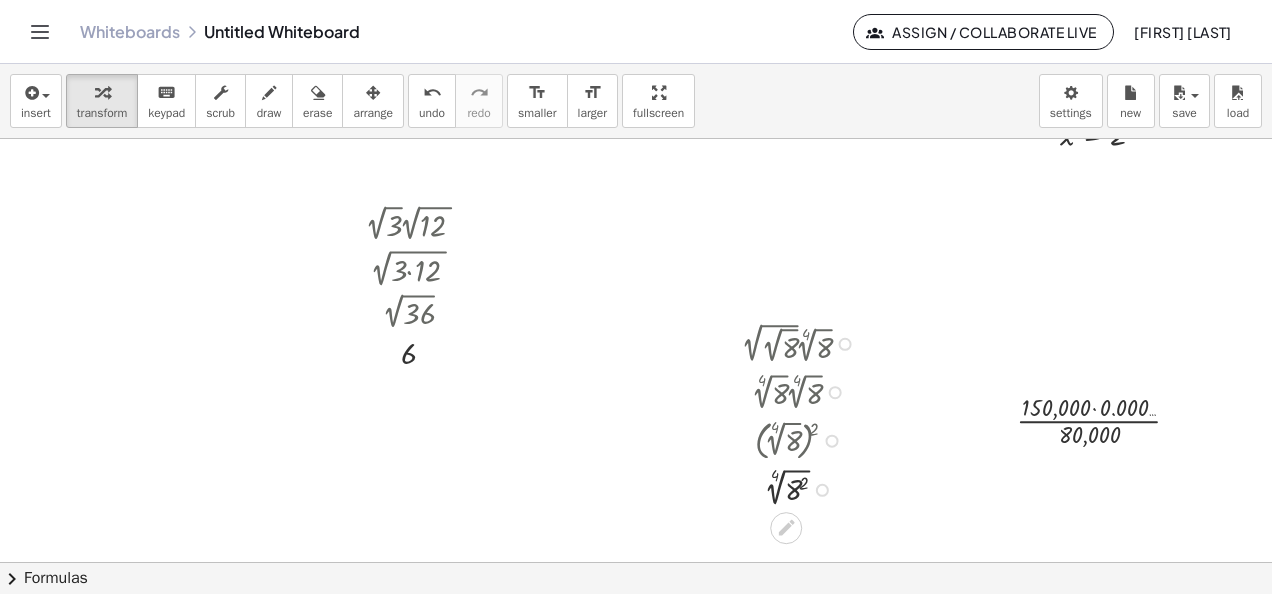 click at bounding box center [803, 488] 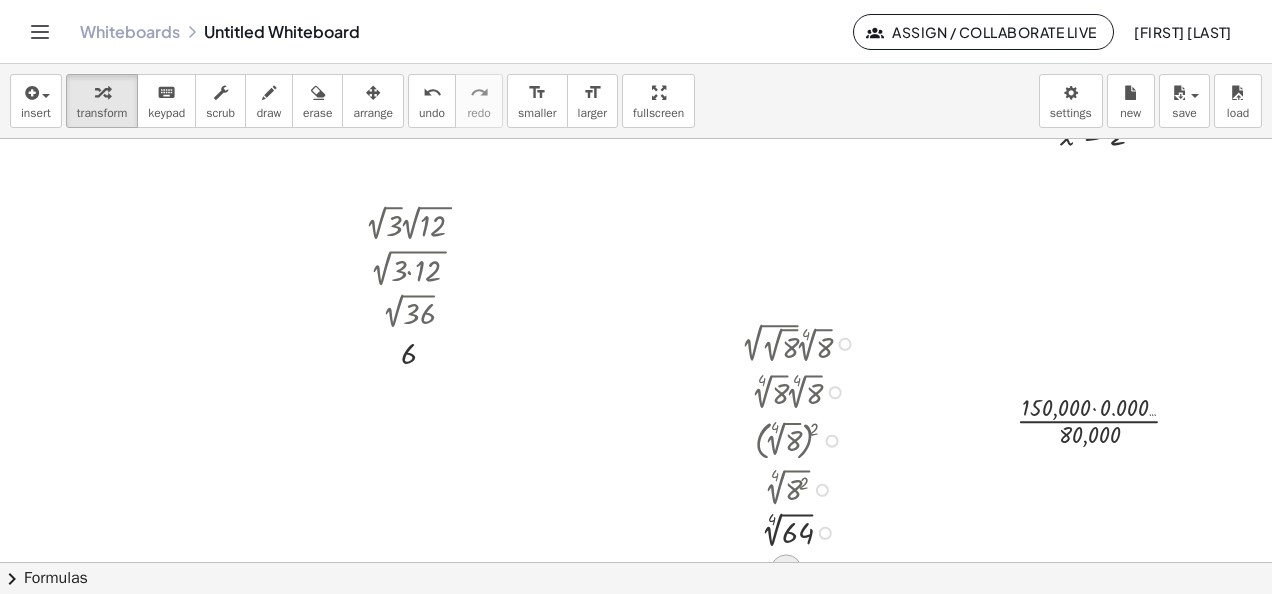 scroll, scrollTop: 824, scrollLeft: 0, axis: vertical 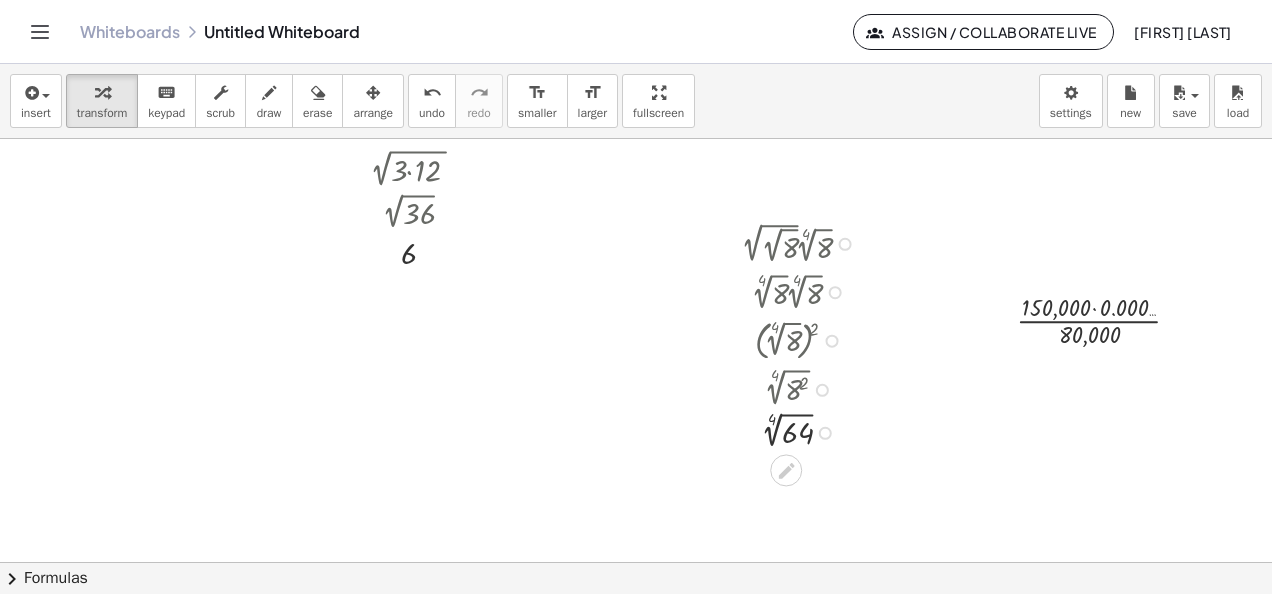 click at bounding box center [803, 431] 